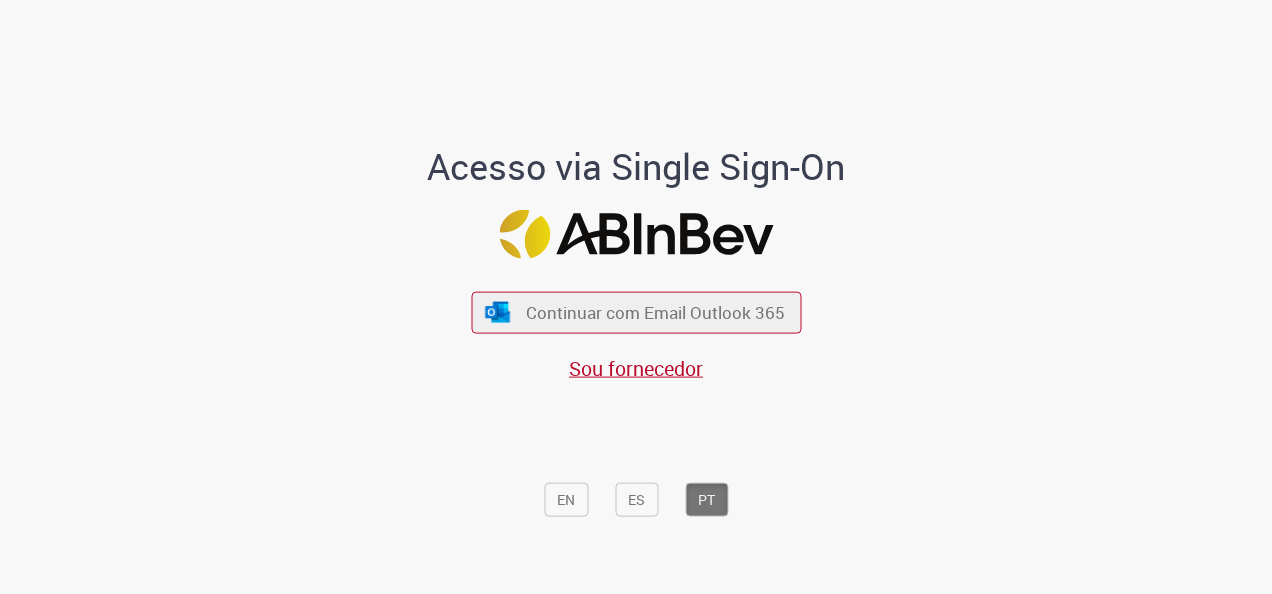scroll, scrollTop: 0, scrollLeft: 0, axis: both 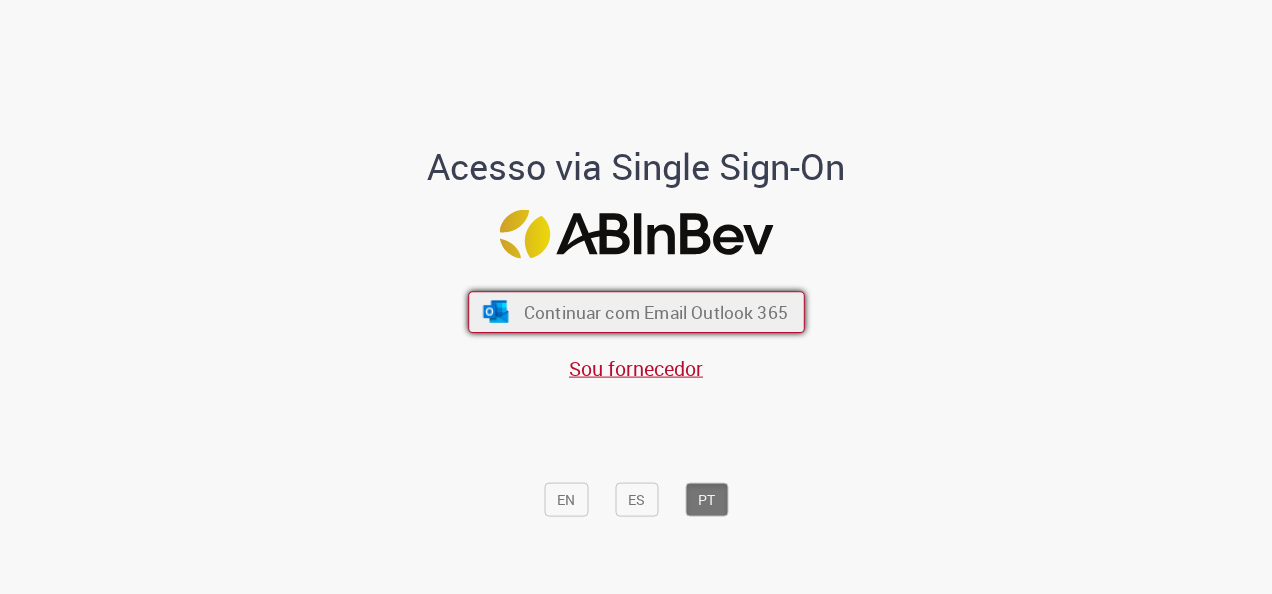 click on "Continuar com Email Outlook 365" at bounding box center [655, 312] 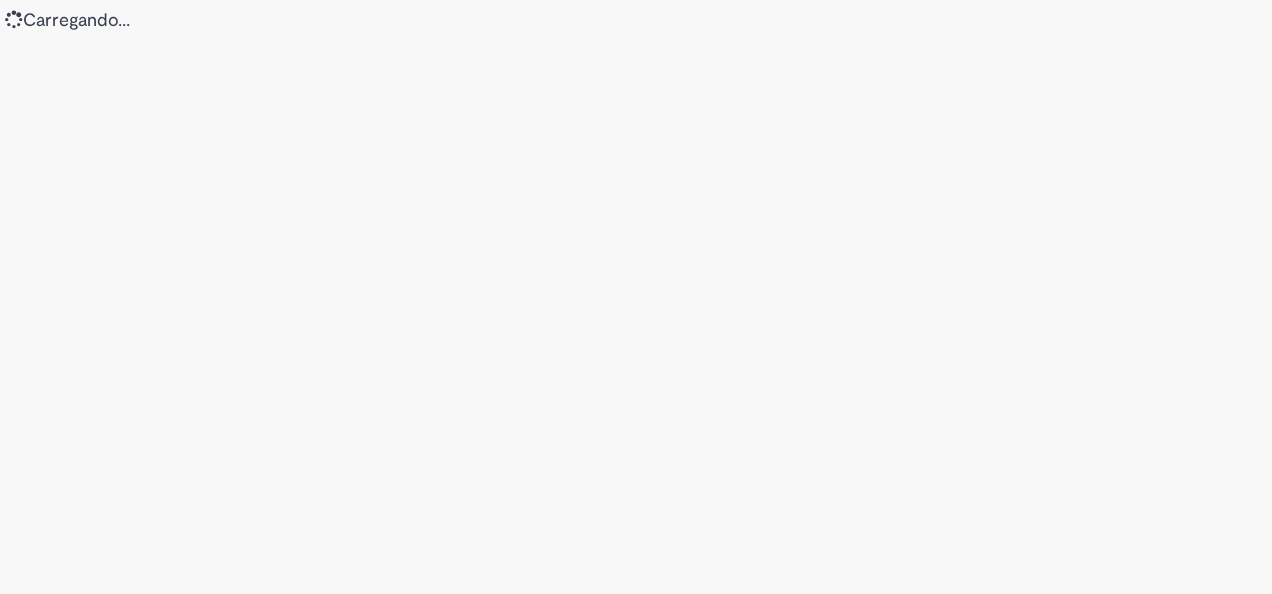 scroll, scrollTop: 0, scrollLeft: 0, axis: both 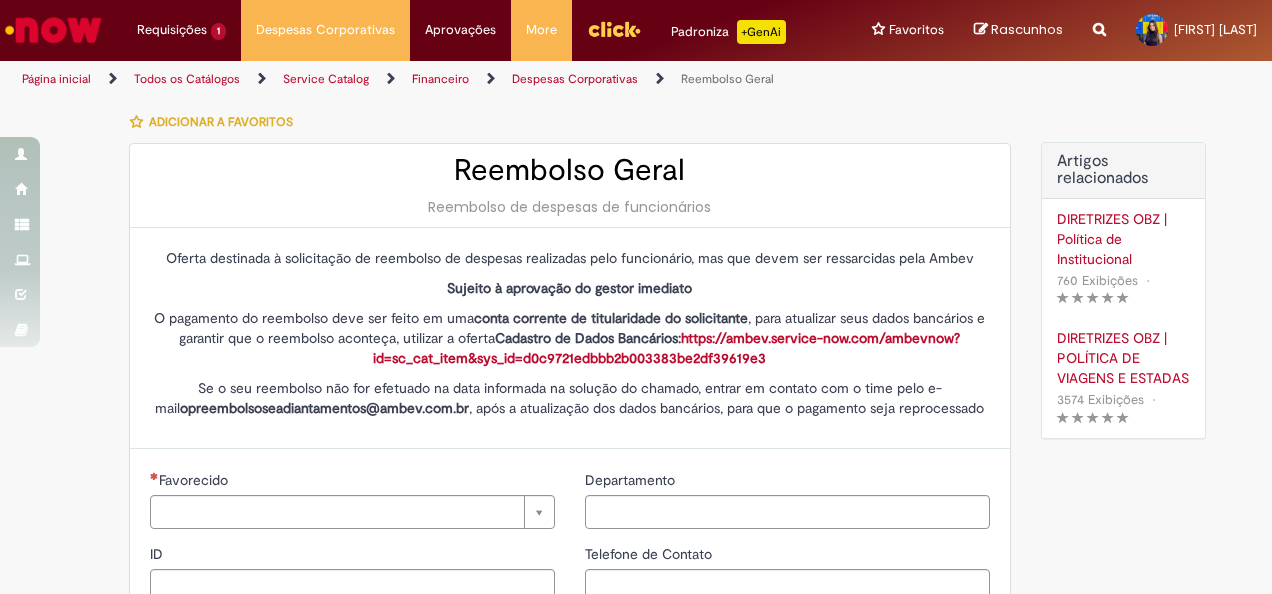 type on "********" 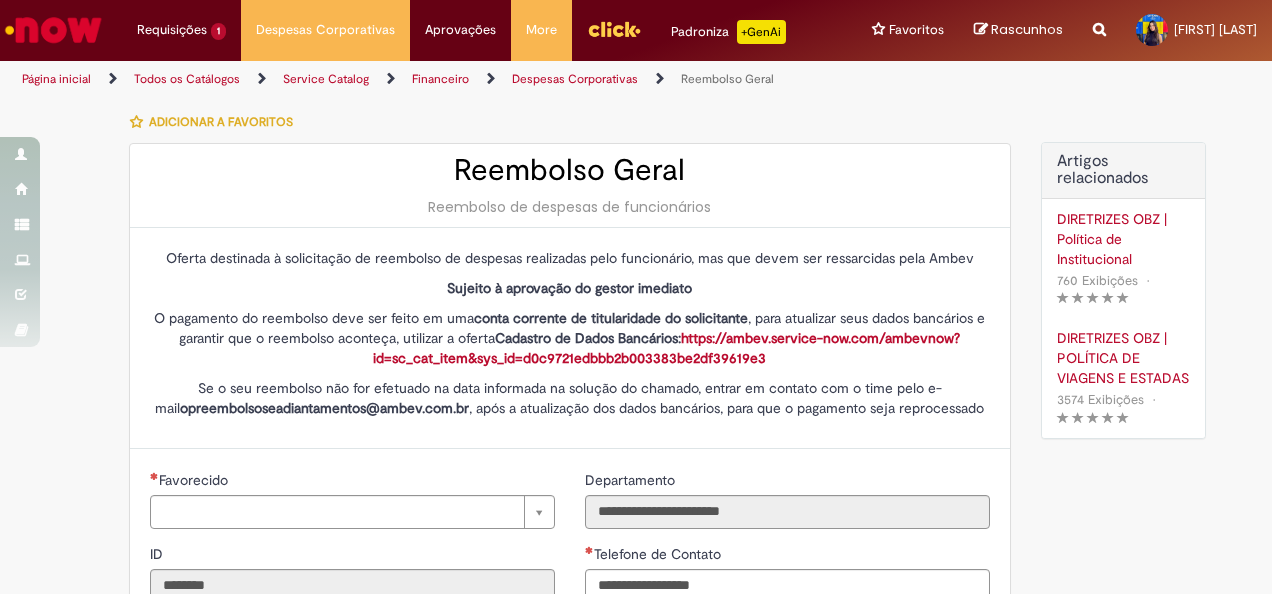 type on "**********" 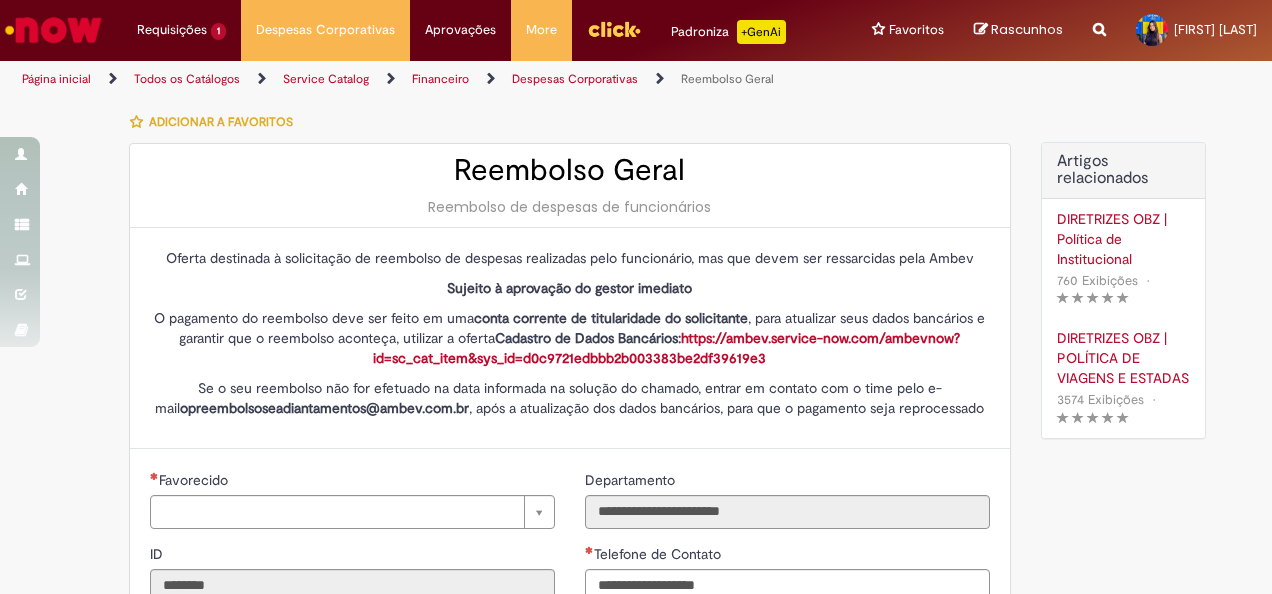 type on "**********" 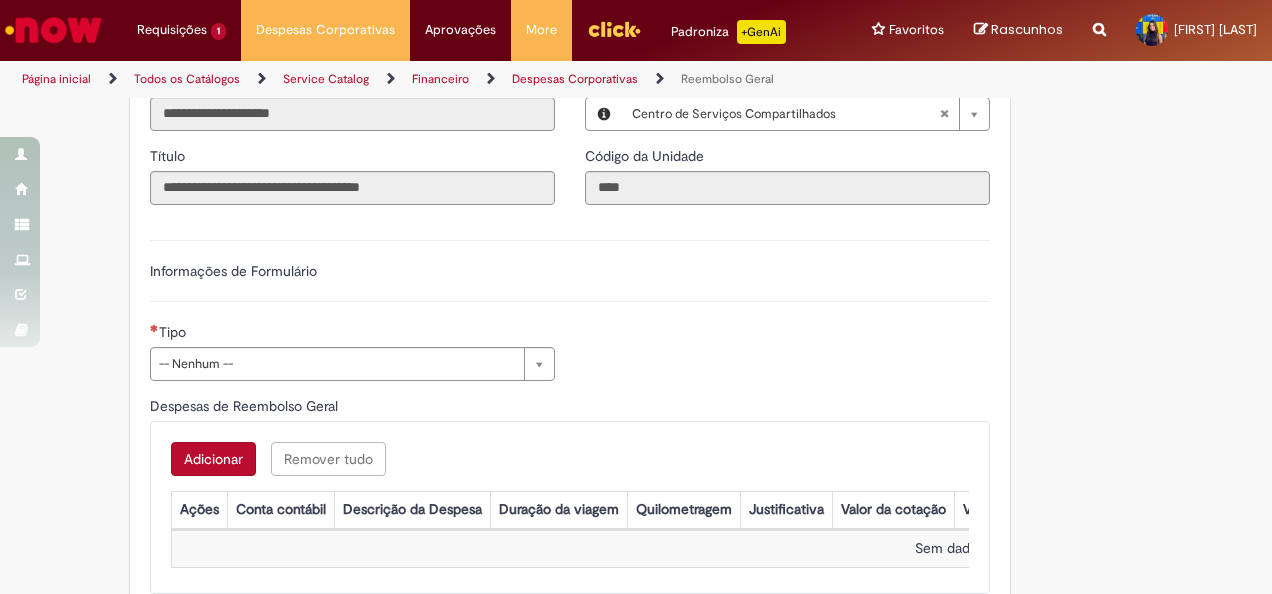 scroll, scrollTop: 550, scrollLeft: 0, axis: vertical 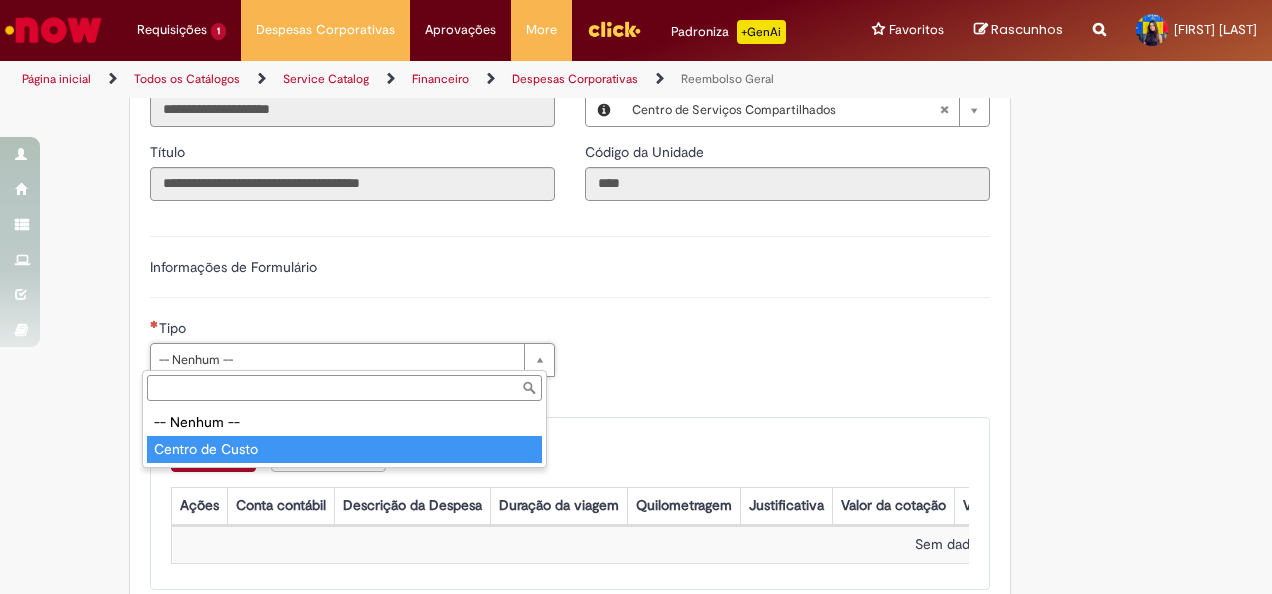 type on "**********" 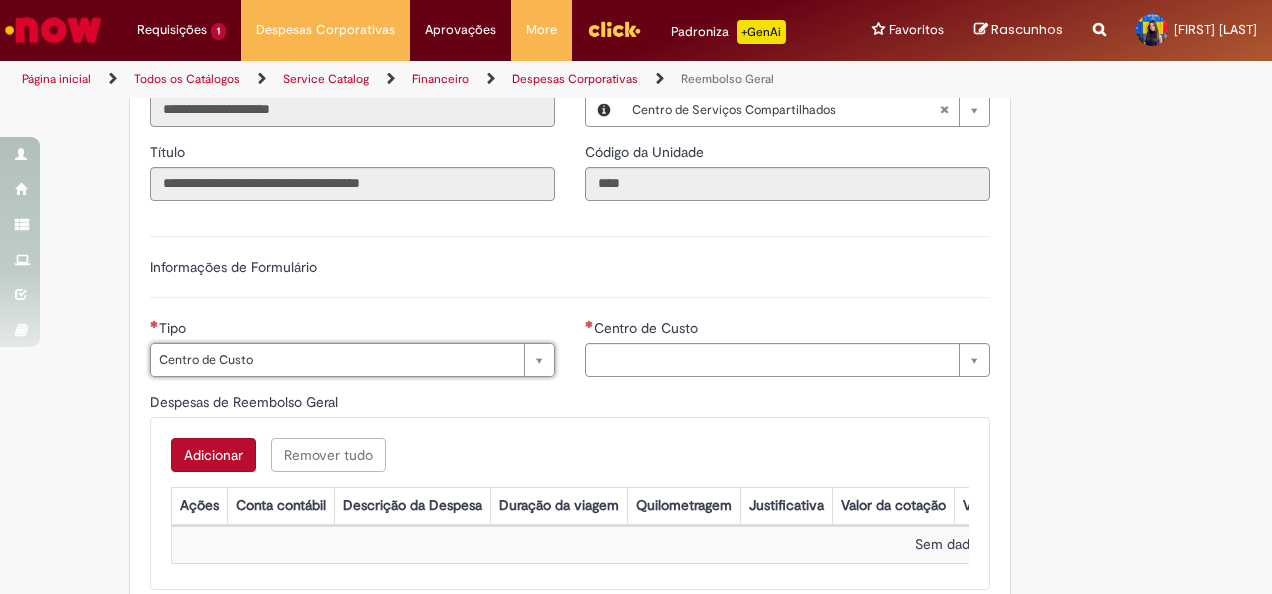 type on "**********" 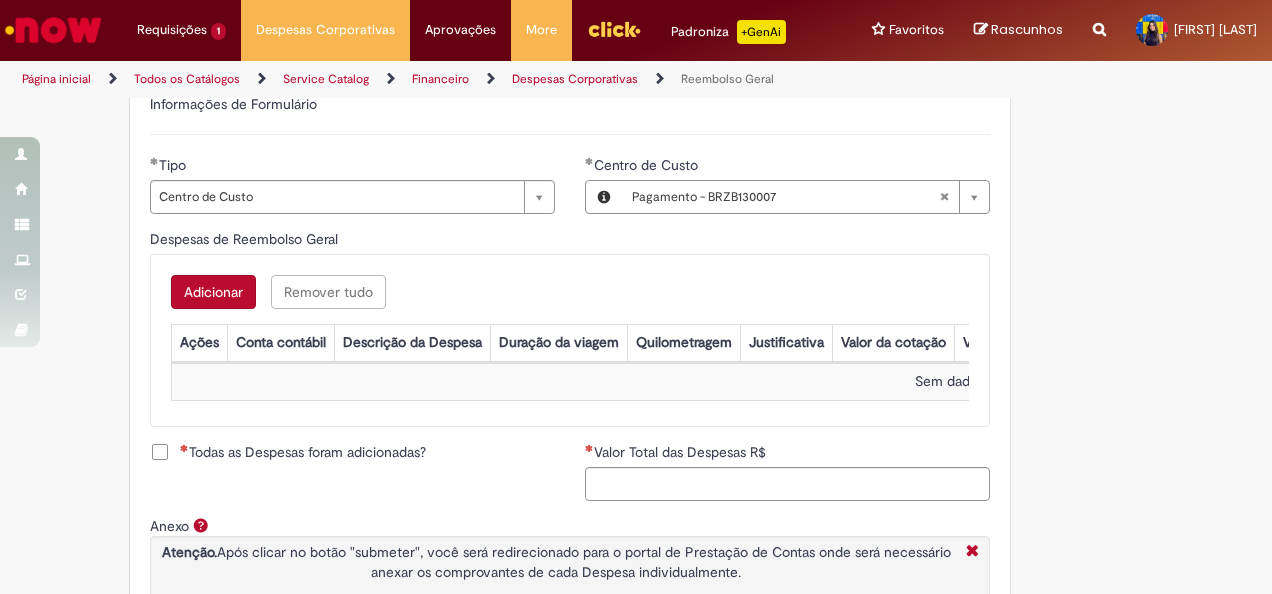scroll, scrollTop: 717, scrollLeft: 0, axis: vertical 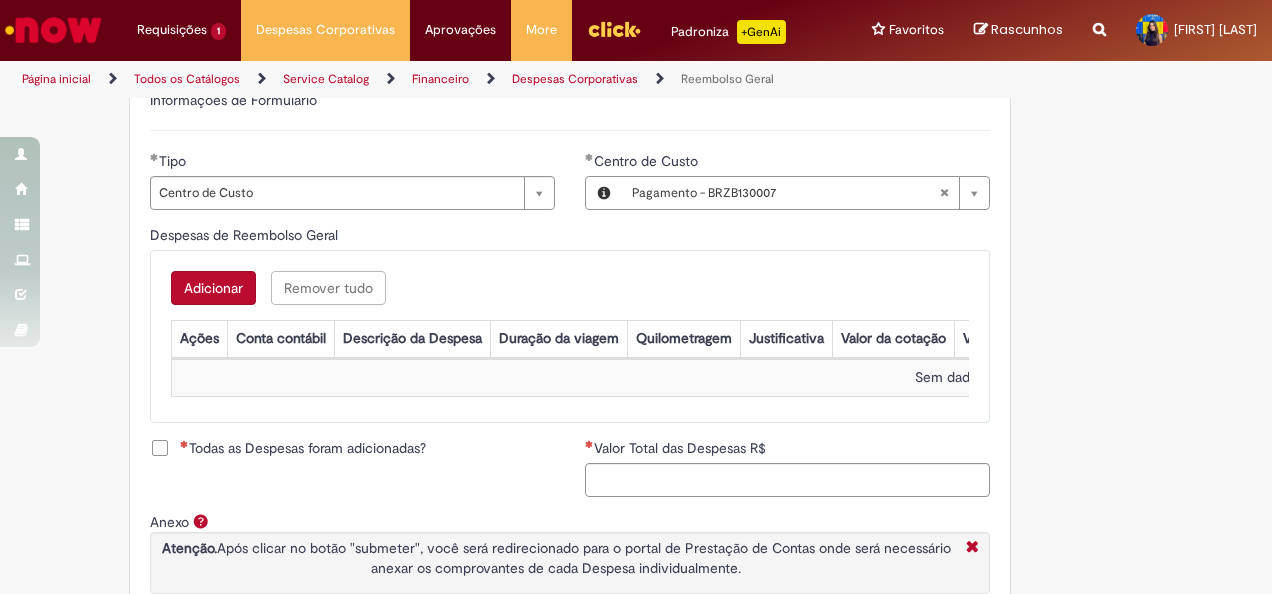 click on "Adicionar" at bounding box center (213, 288) 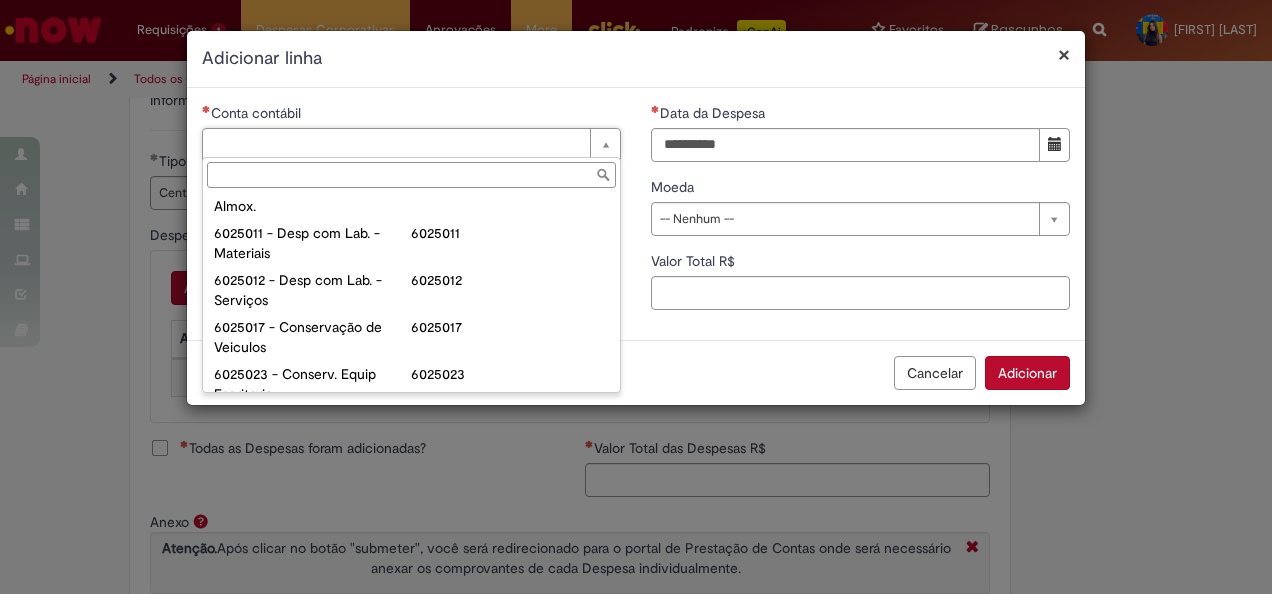 scroll, scrollTop: 0, scrollLeft: 0, axis: both 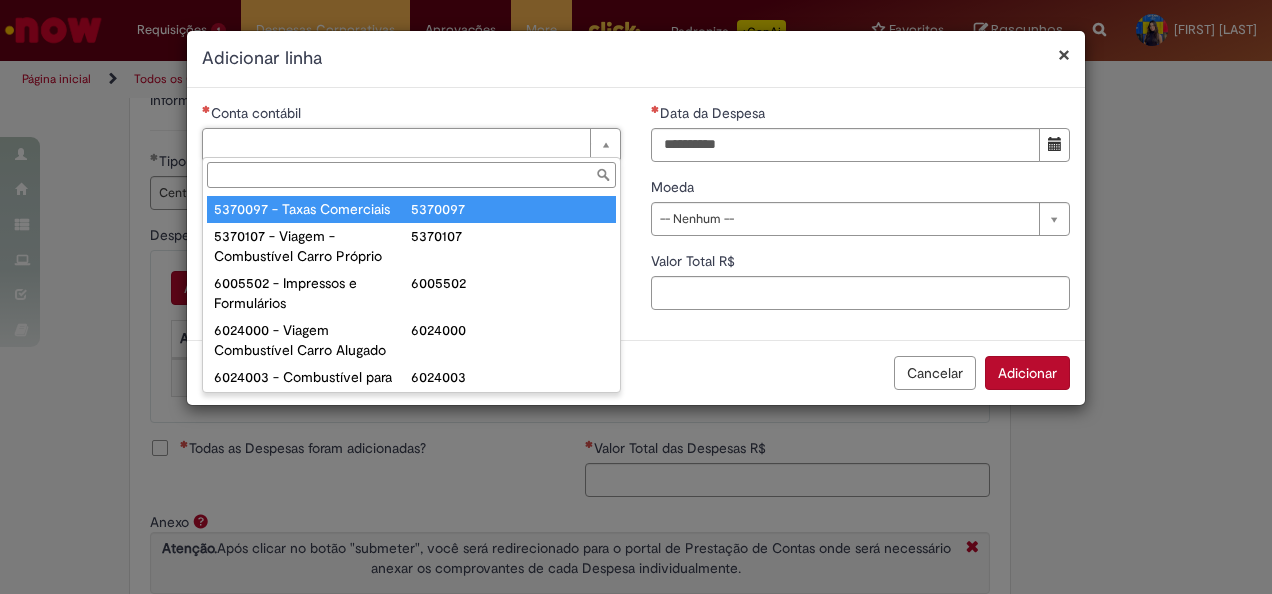 type on "**********" 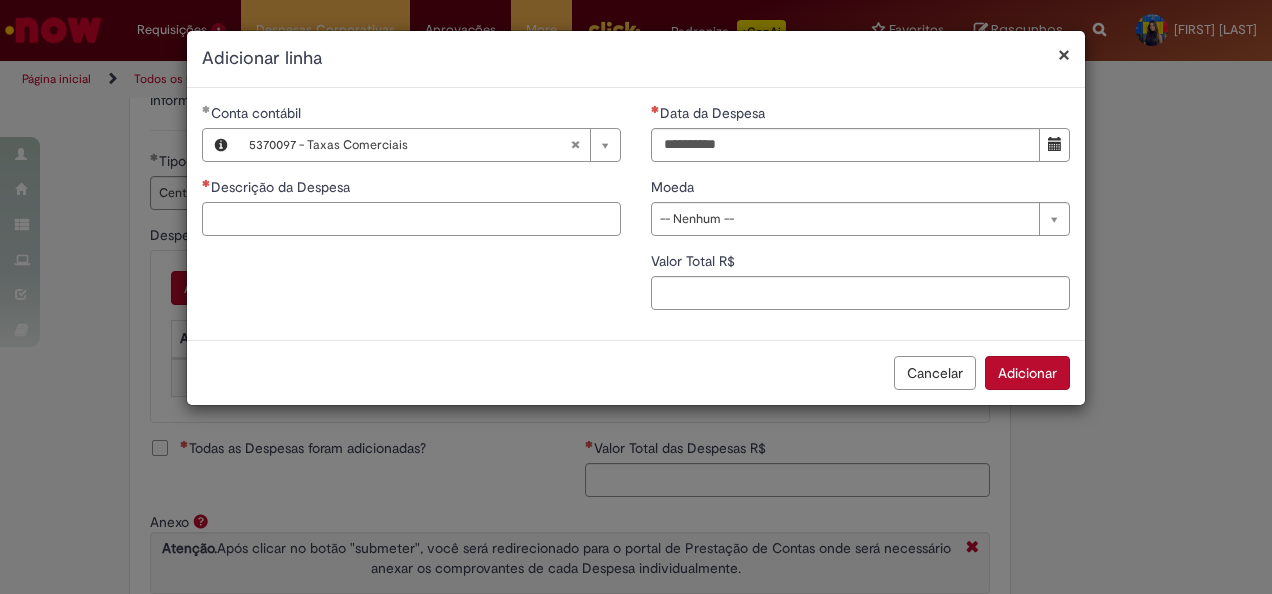 click on "Descrição da Despesa" at bounding box center (411, 219) 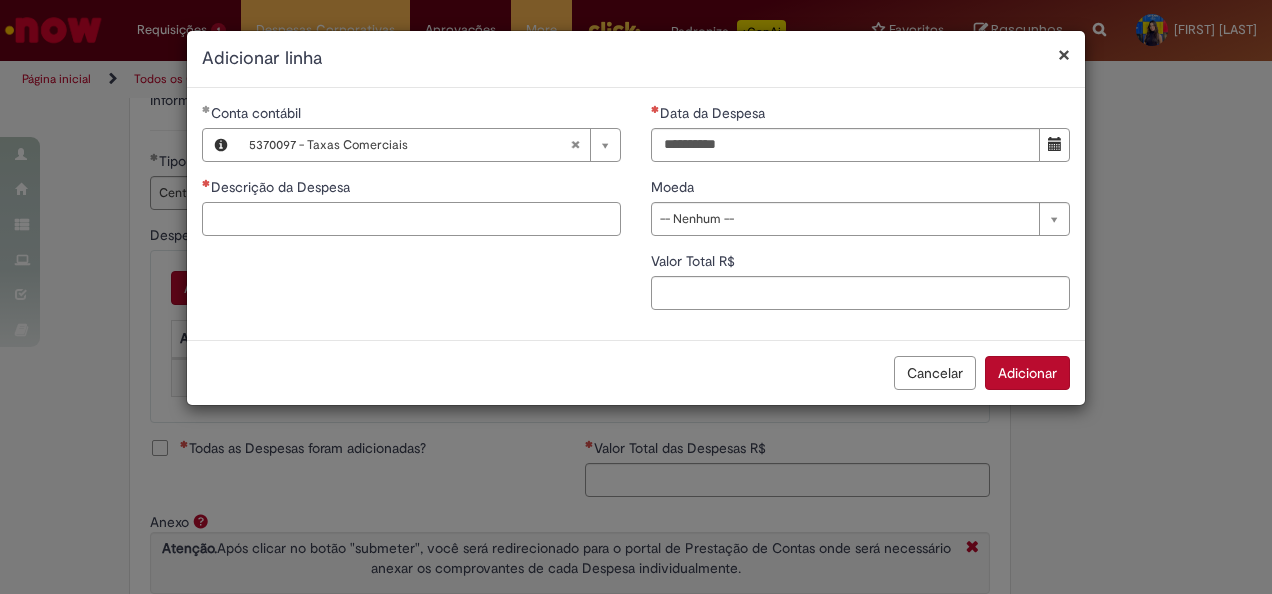 type on "*" 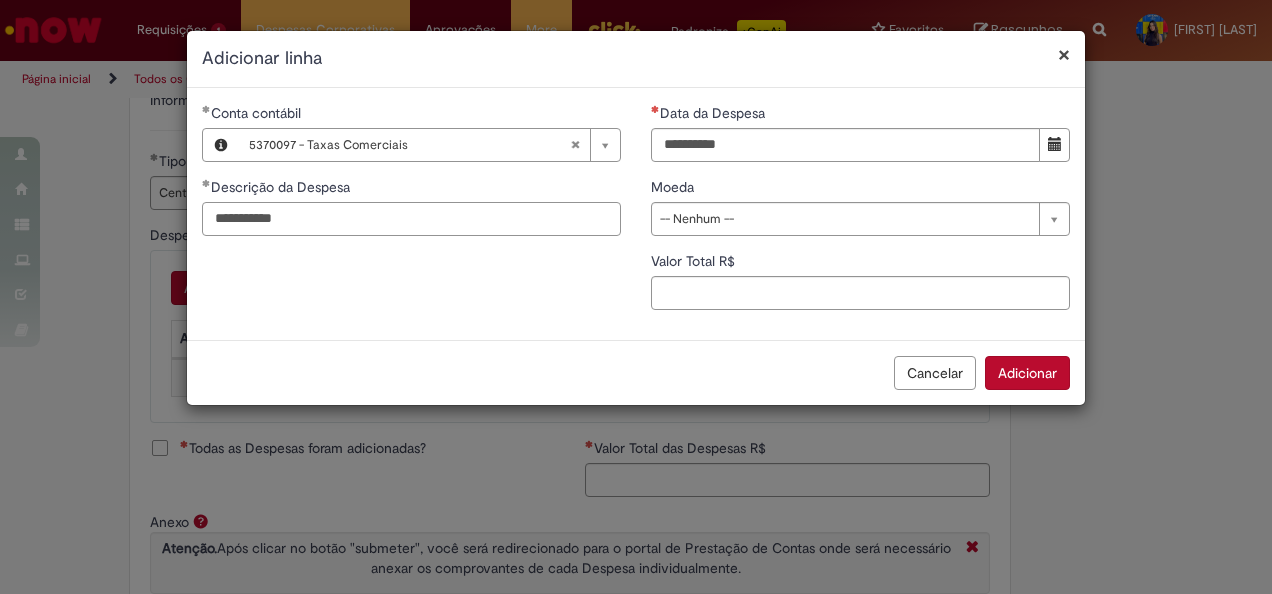 click on "**********" at bounding box center (411, 219) 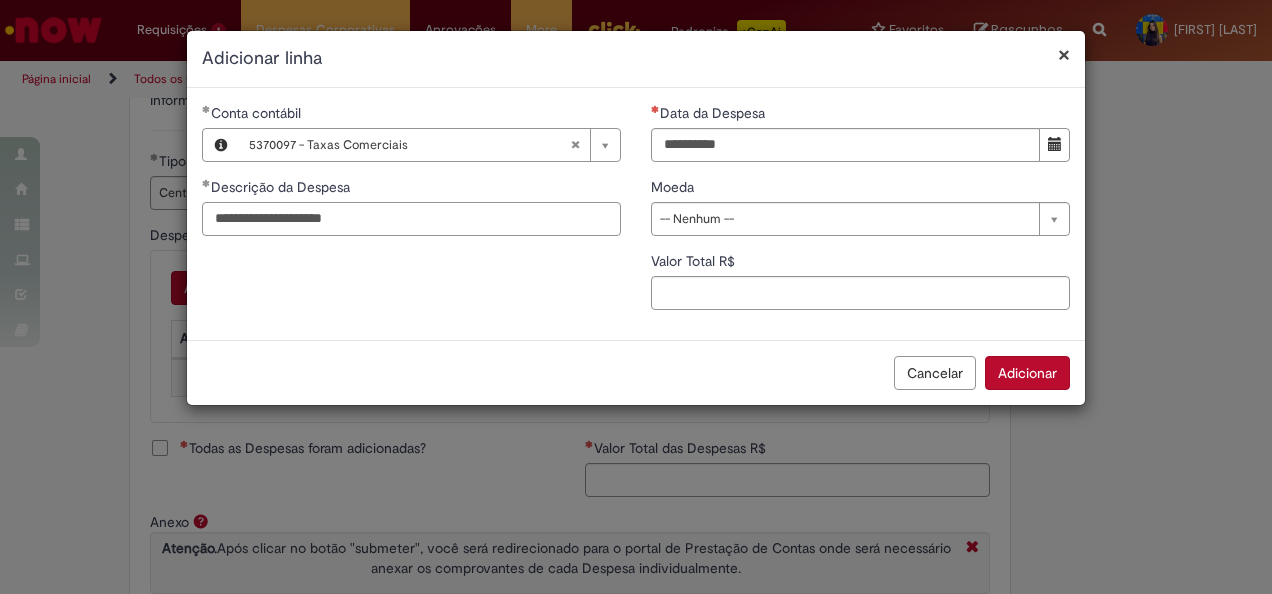 type on "**********" 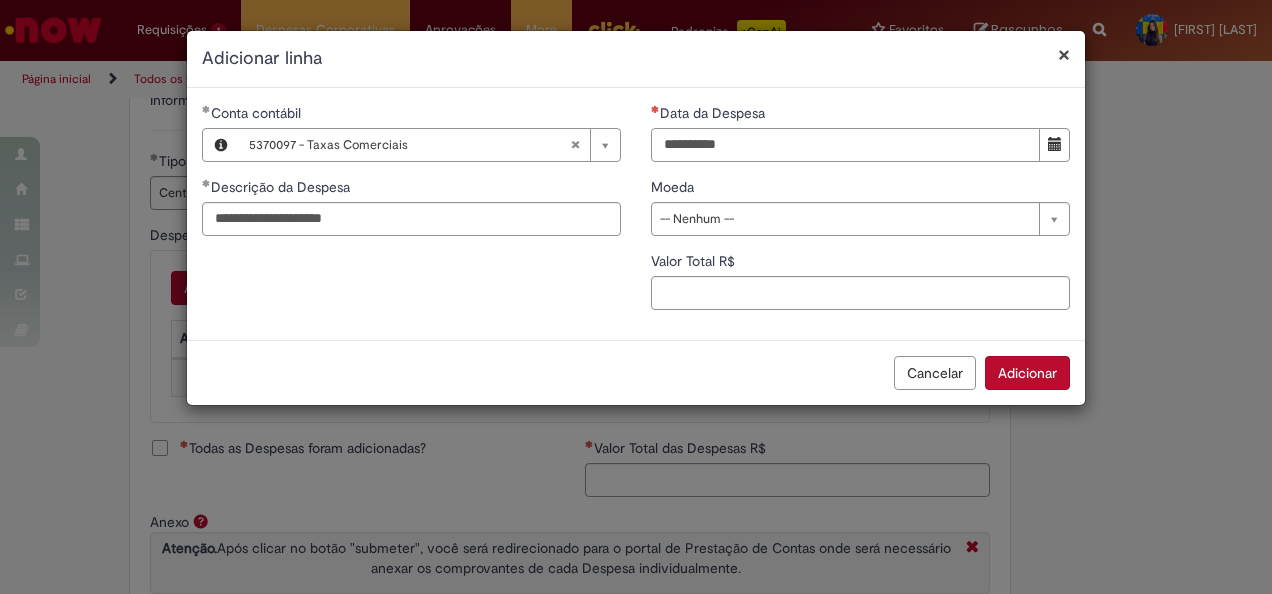 click on "Data da Despesa" at bounding box center [845, 145] 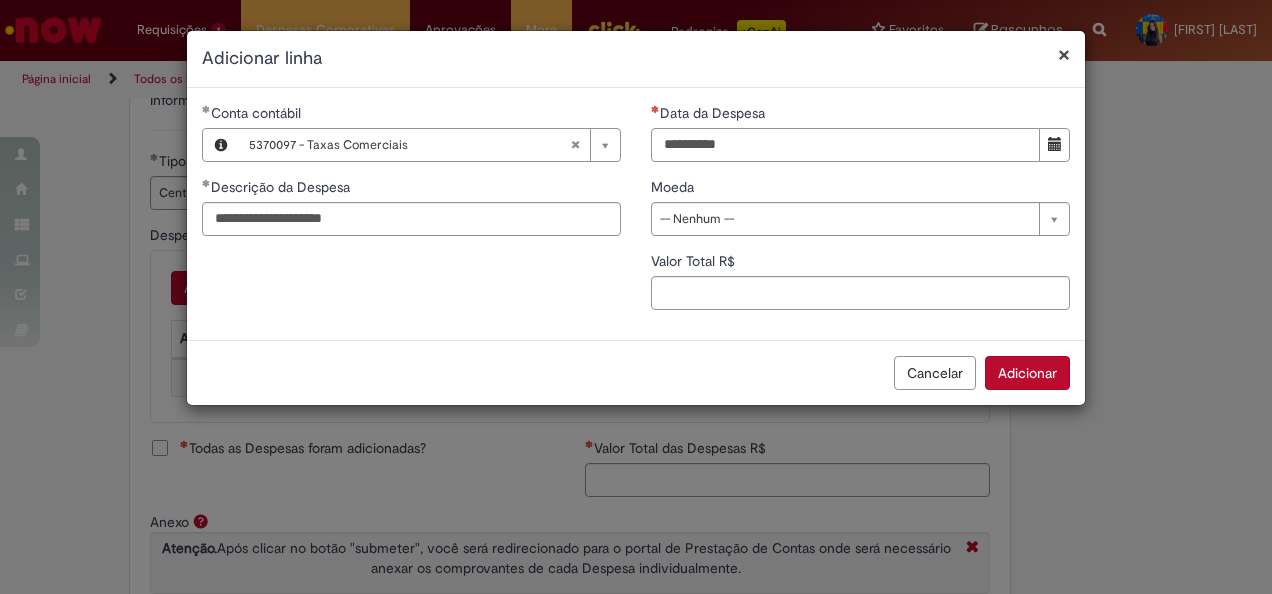 type on "**********" 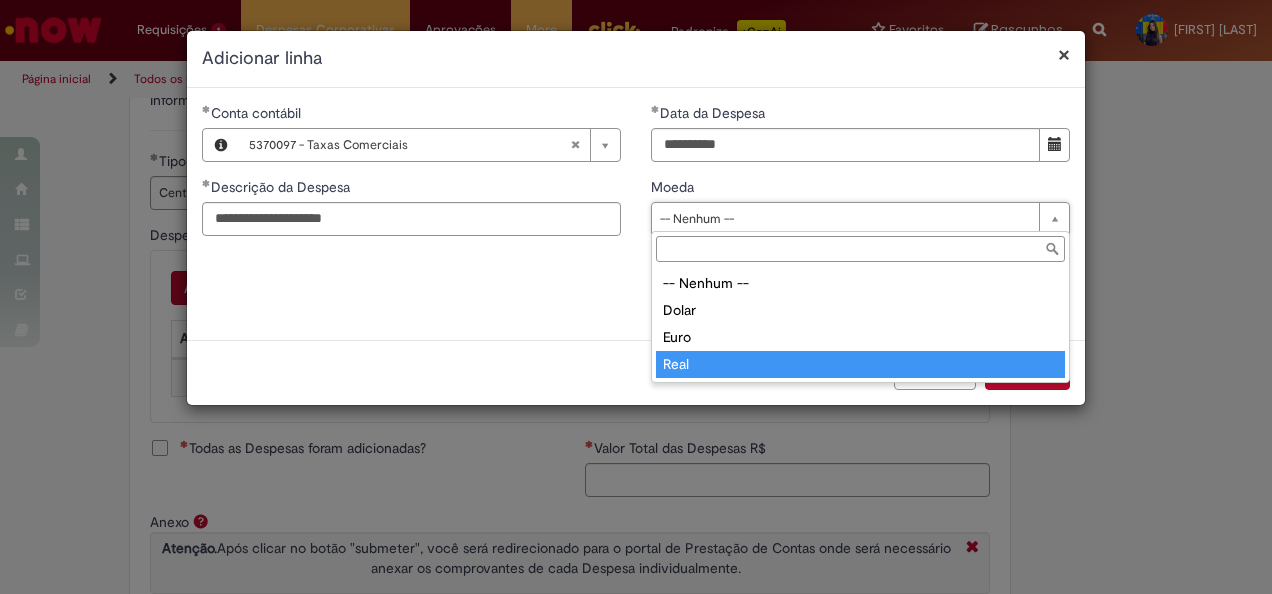 type on "****" 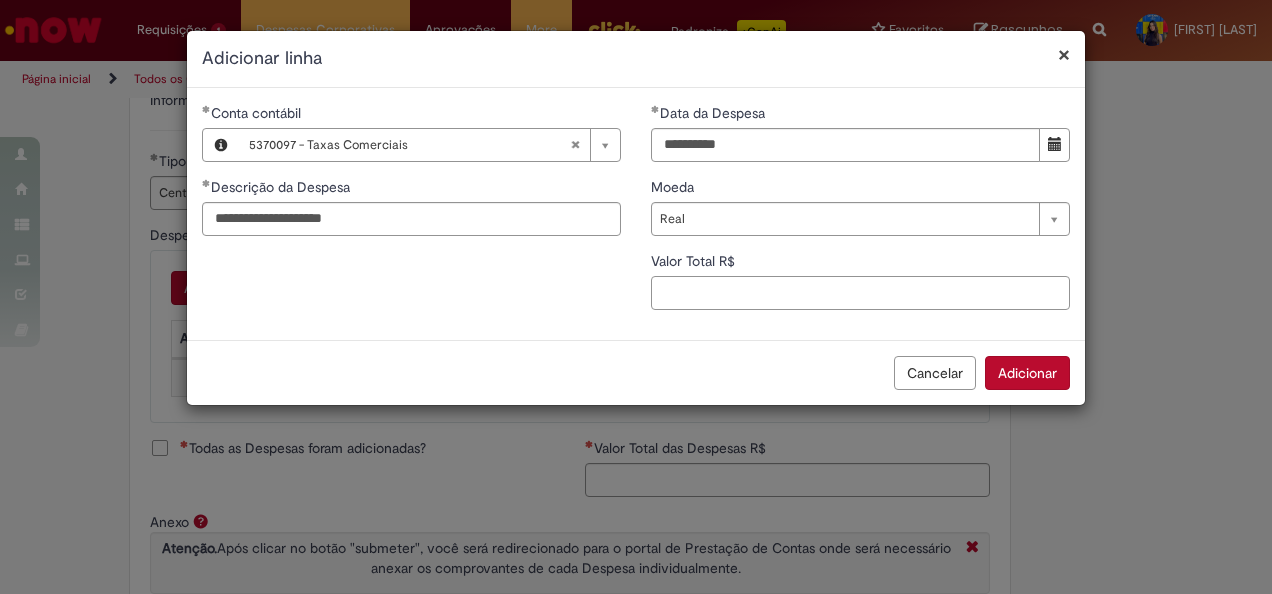 click on "Valor Total R$" at bounding box center (860, 293) 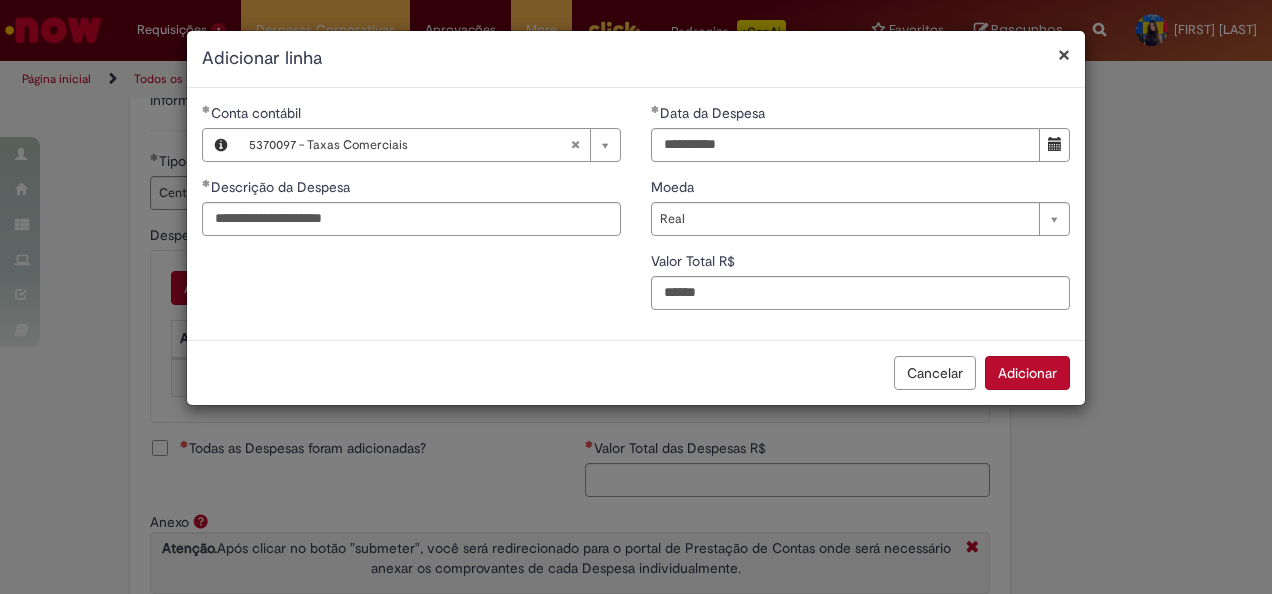 type on "******" 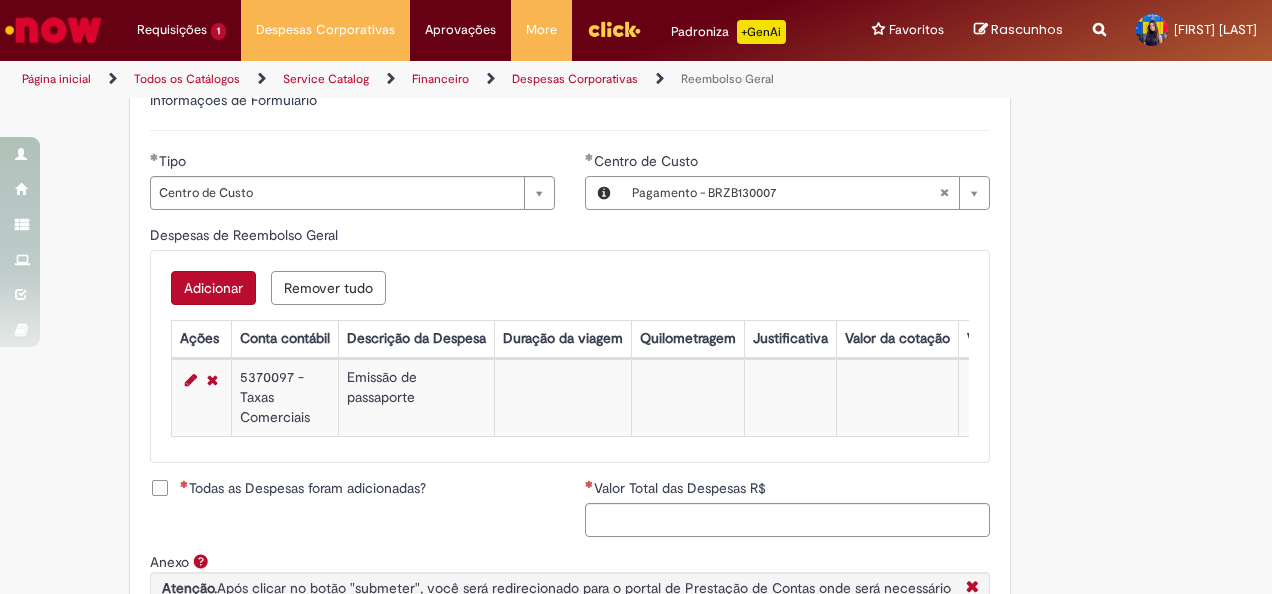 click on "Todas as Despesas foram adicionadas?" at bounding box center (303, 488) 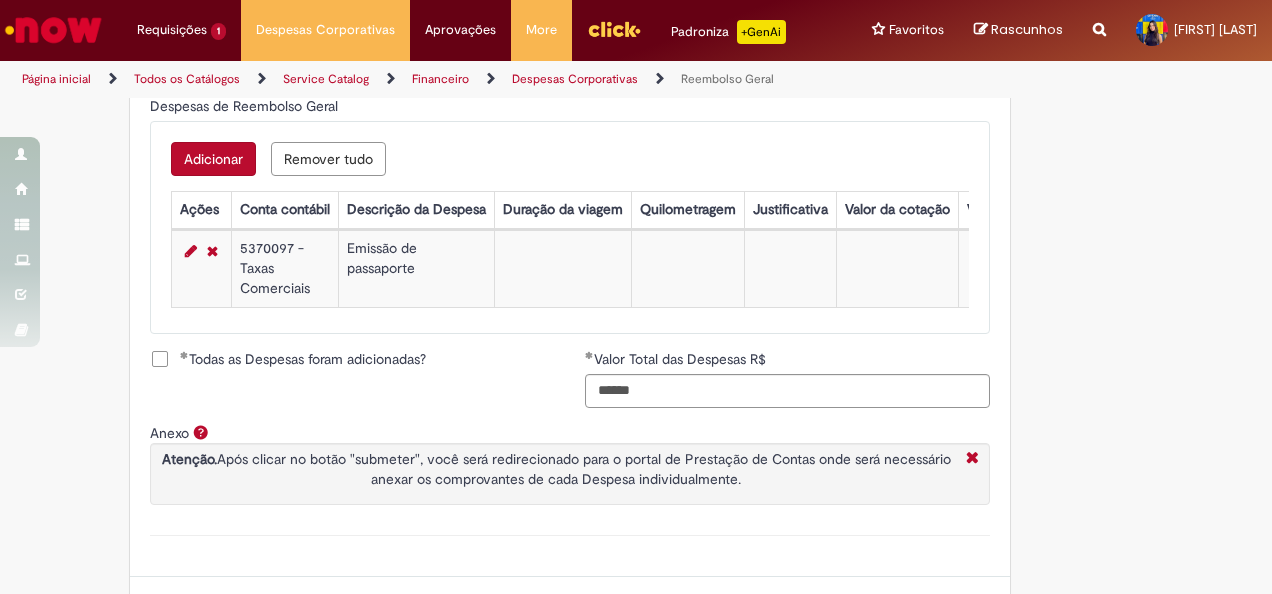 scroll, scrollTop: 934, scrollLeft: 0, axis: vertical 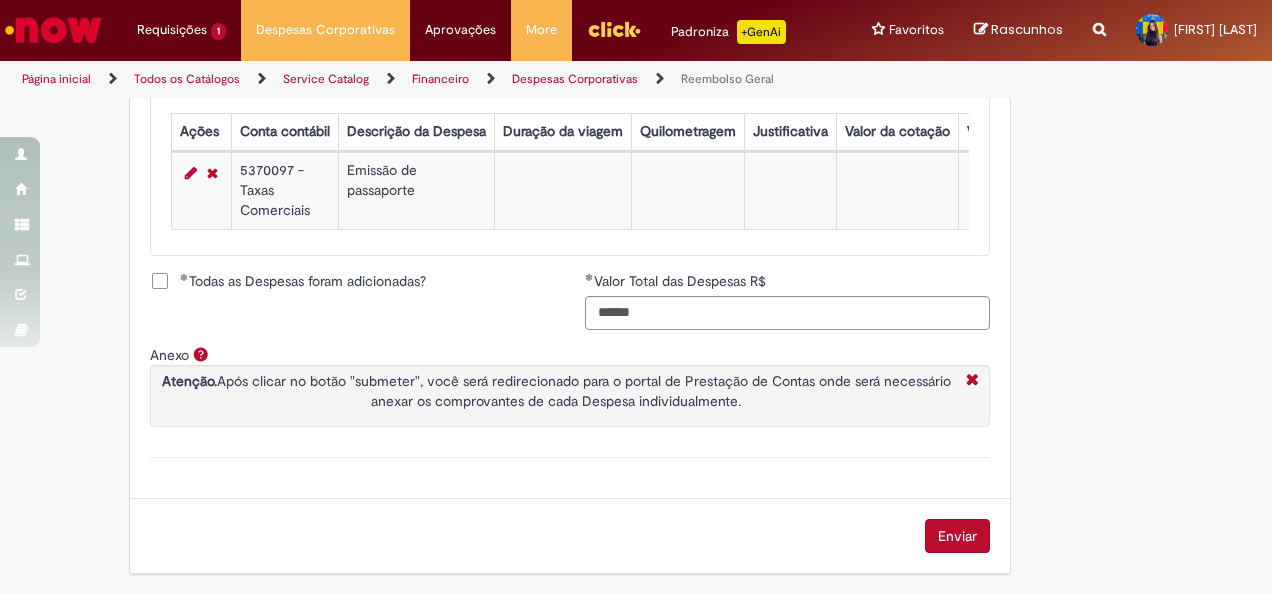 click on "Enviar" at bounding box center [957, 536] 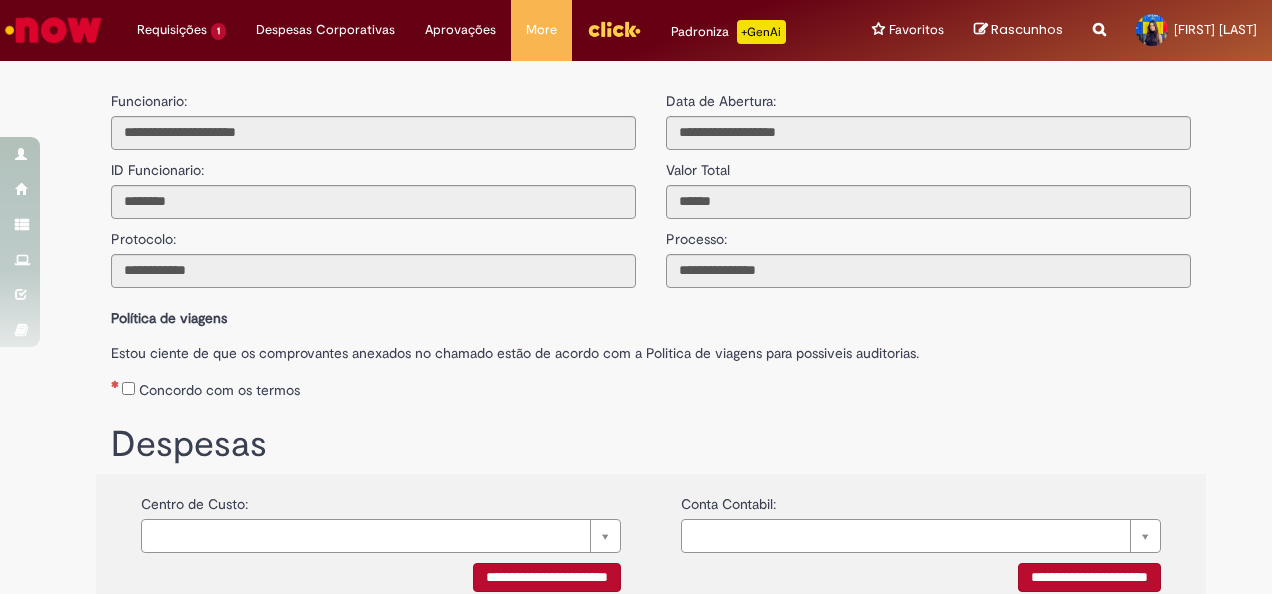 scroll, scrollTop: 0, scrollLeft: 0, axis: both 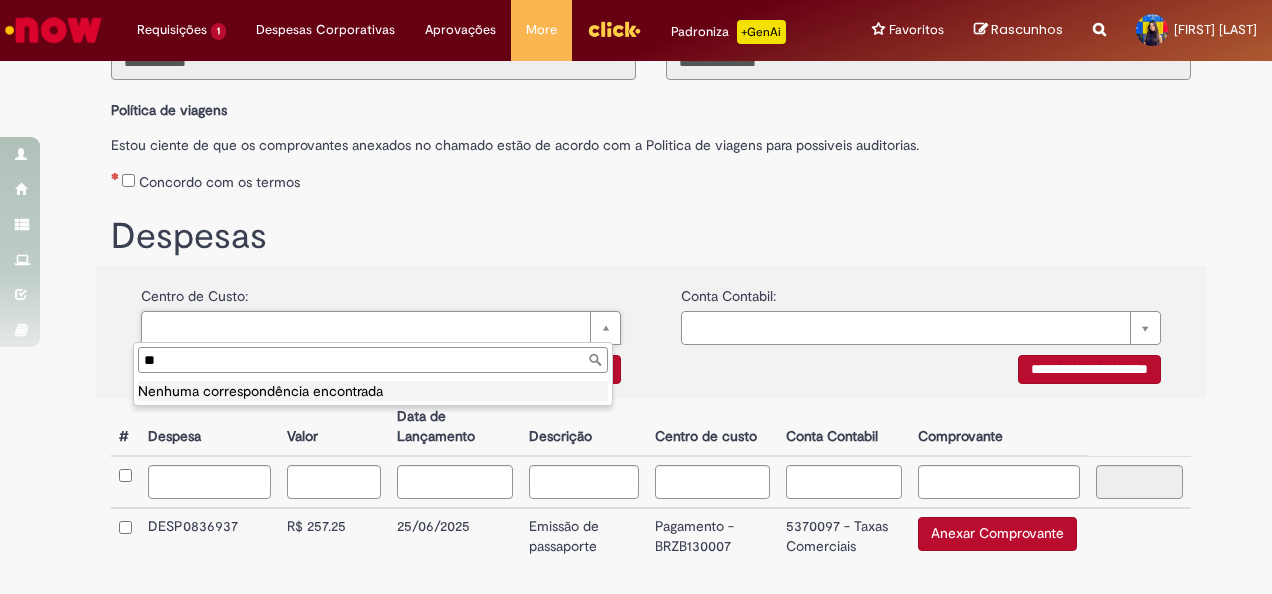 type on "*" 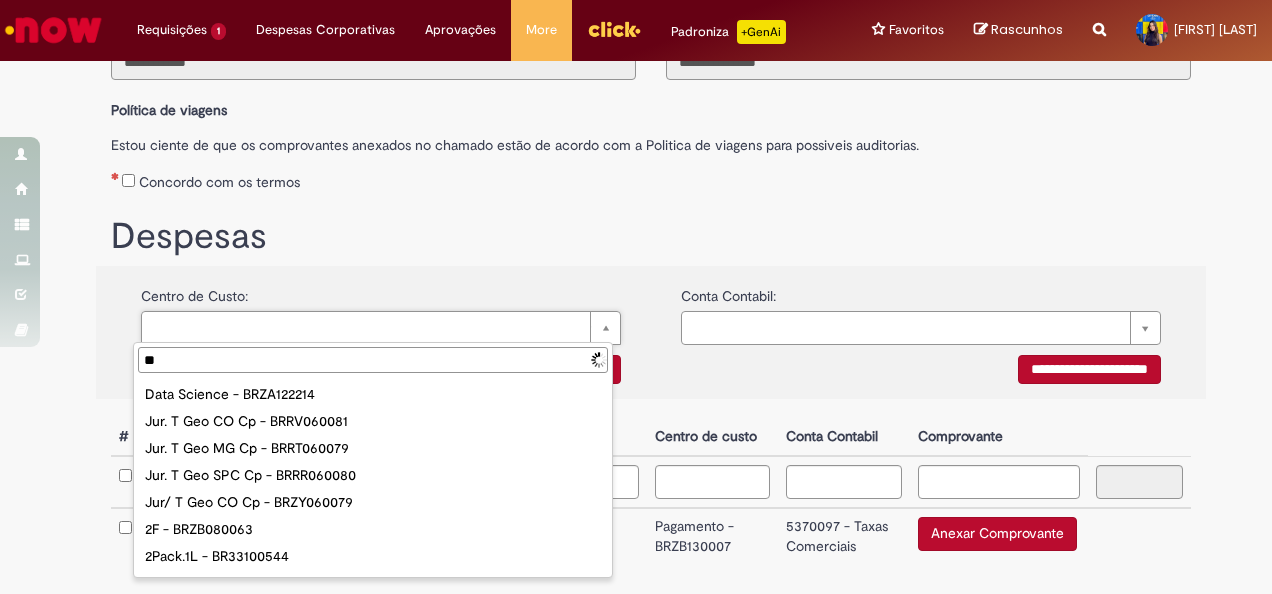 type on "***" 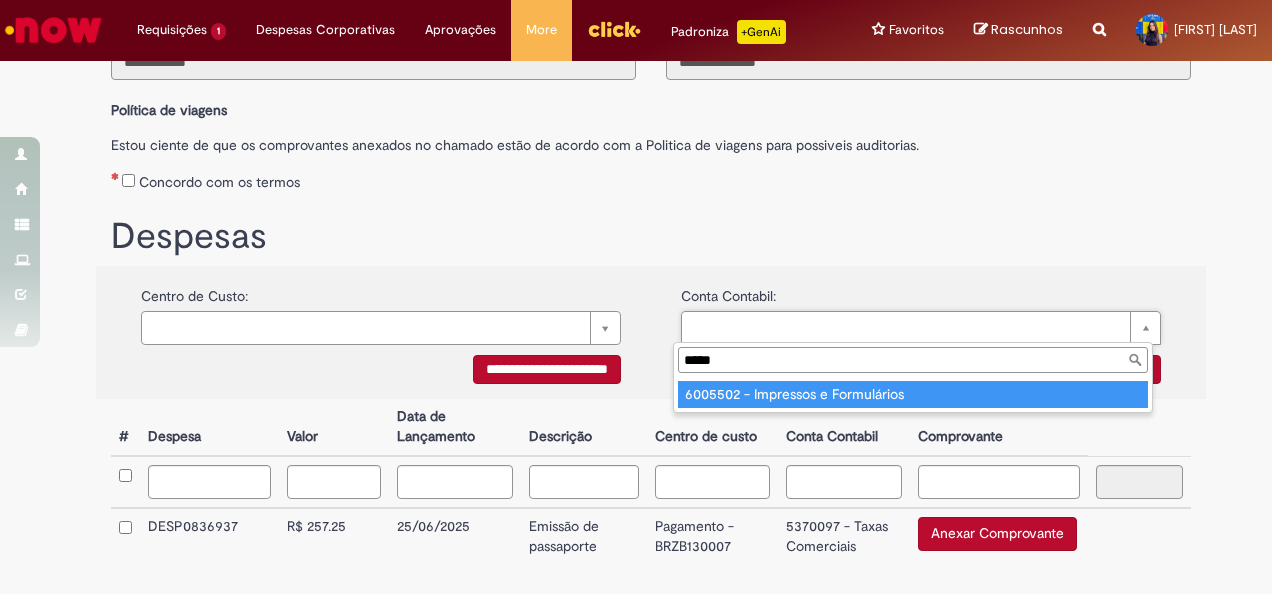 type on "*****" 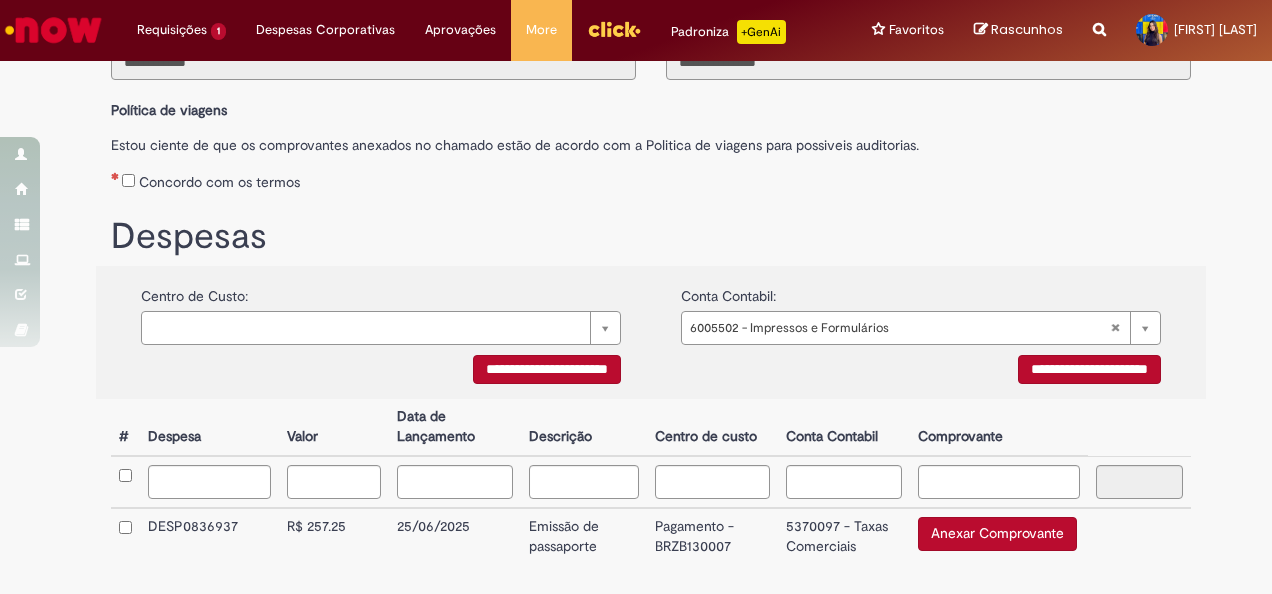 click on "**********" at bounding box center [547, 369] 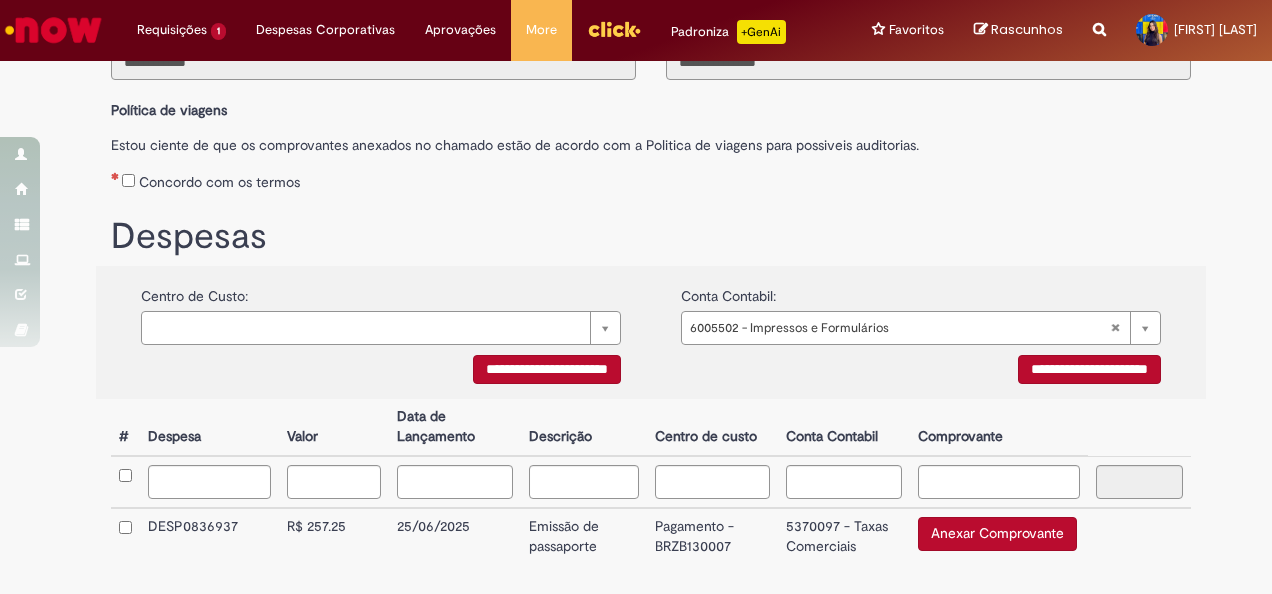 click on "**********" at bounding box center [547, 369] 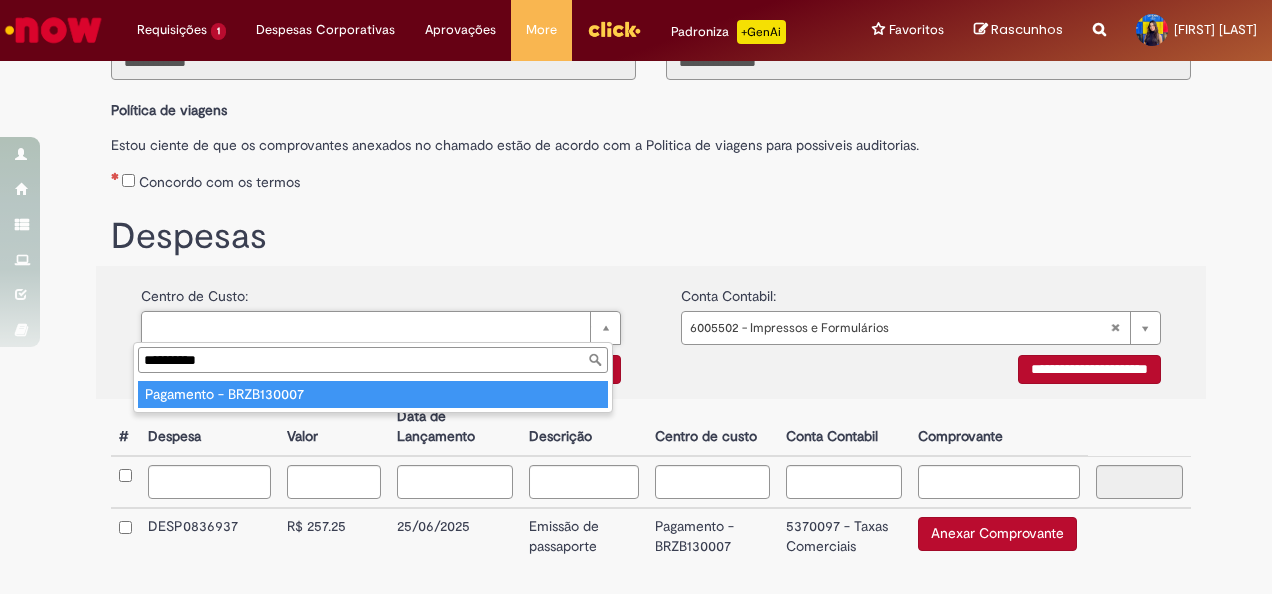 type on "**********" 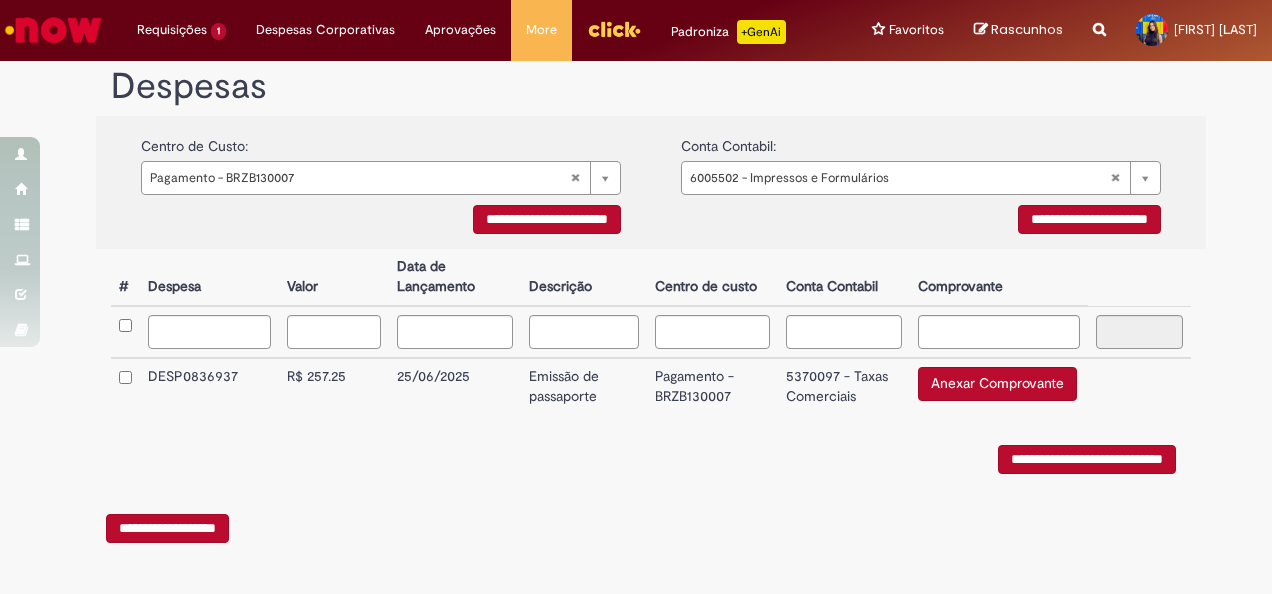 scroll, scrollTop: 365, scrollLeft: 0, axis: vertical 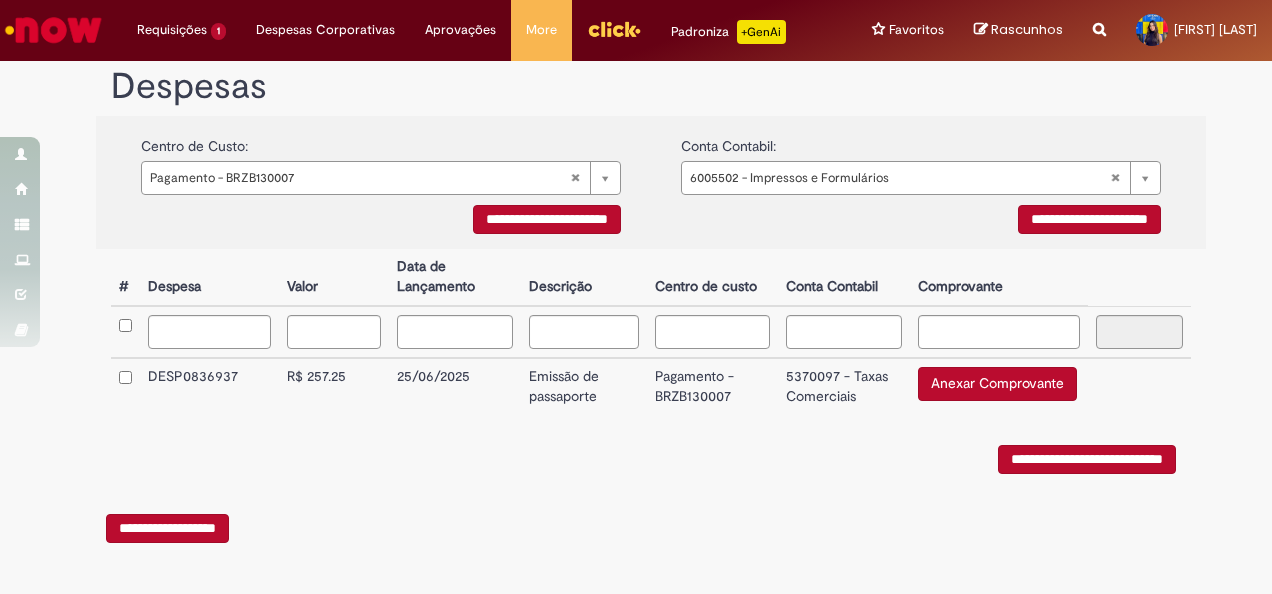 click on "Anexar Comprovante" at bounding box center [997, 384] 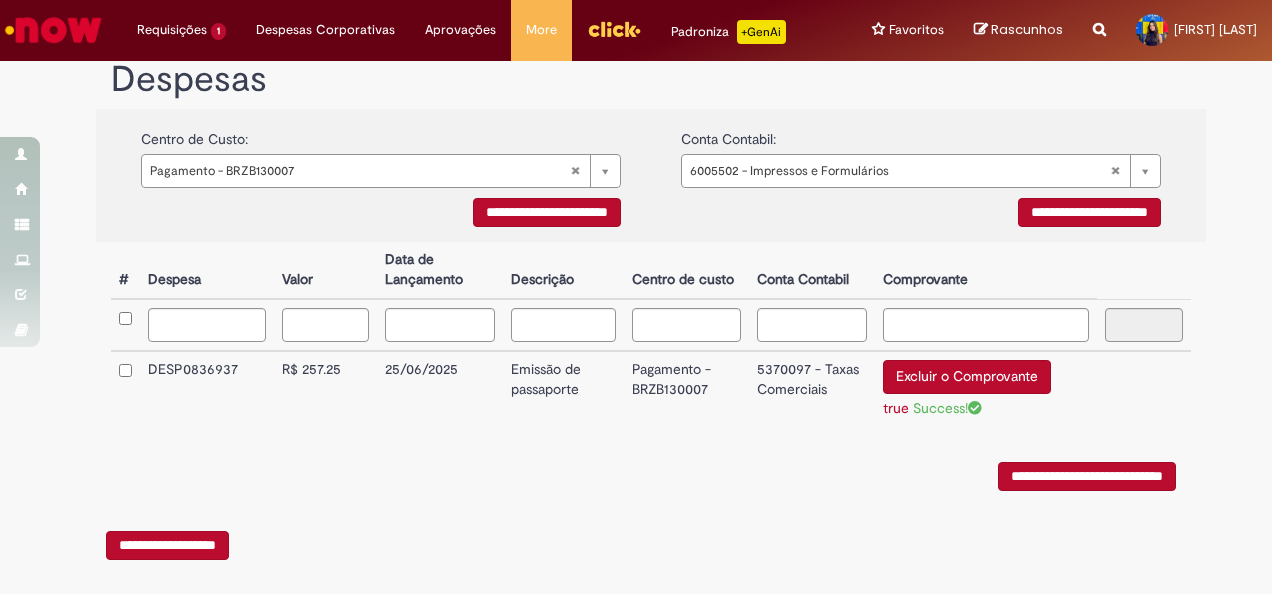 click on "**********" at bounding box center [1087, 476] 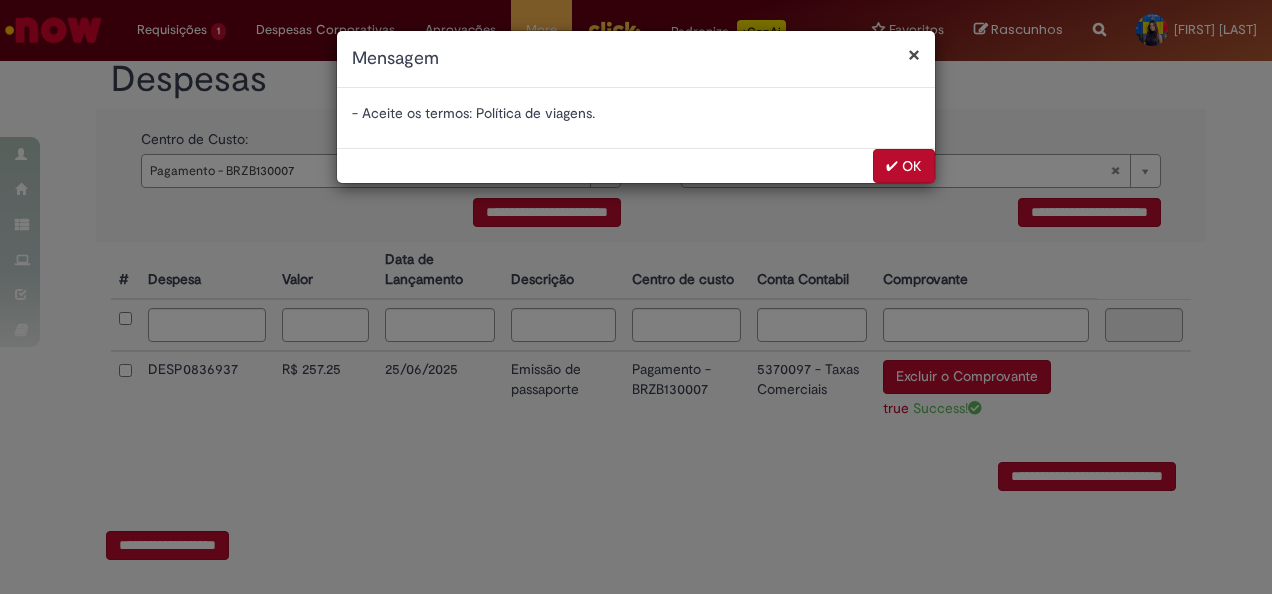 click on "✔ OK" at bounding box center (904, 166) 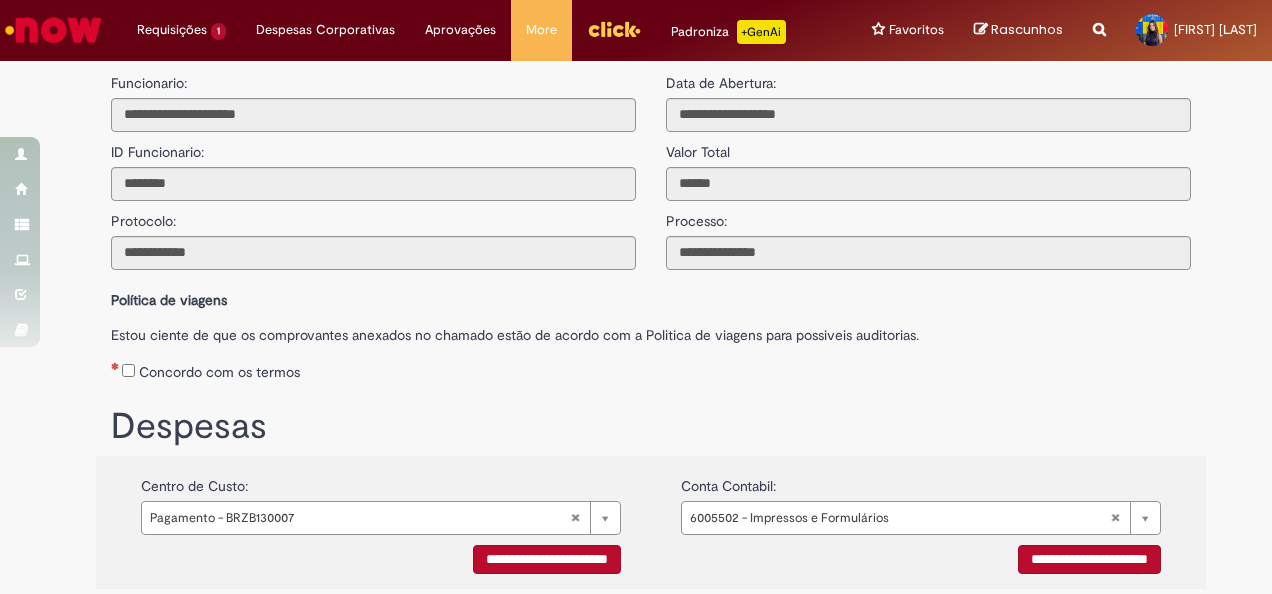 scroll, scrollTop: 0, scrollLeft: 0, axis: both 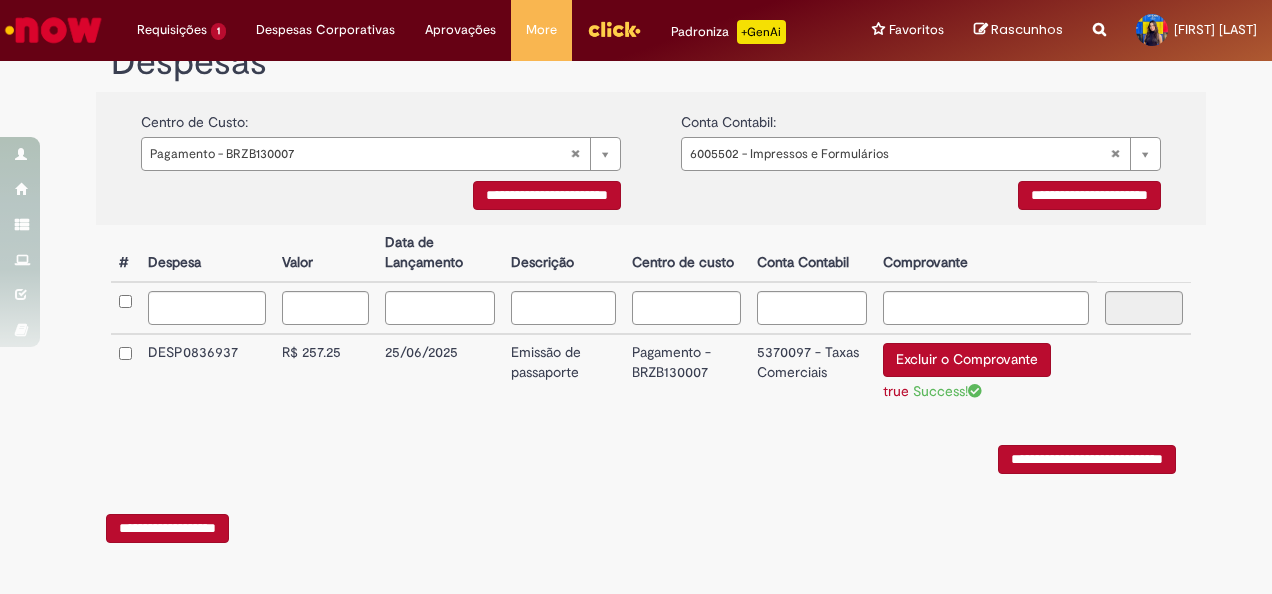 click on "**********" at bounding box center [1087, 459] 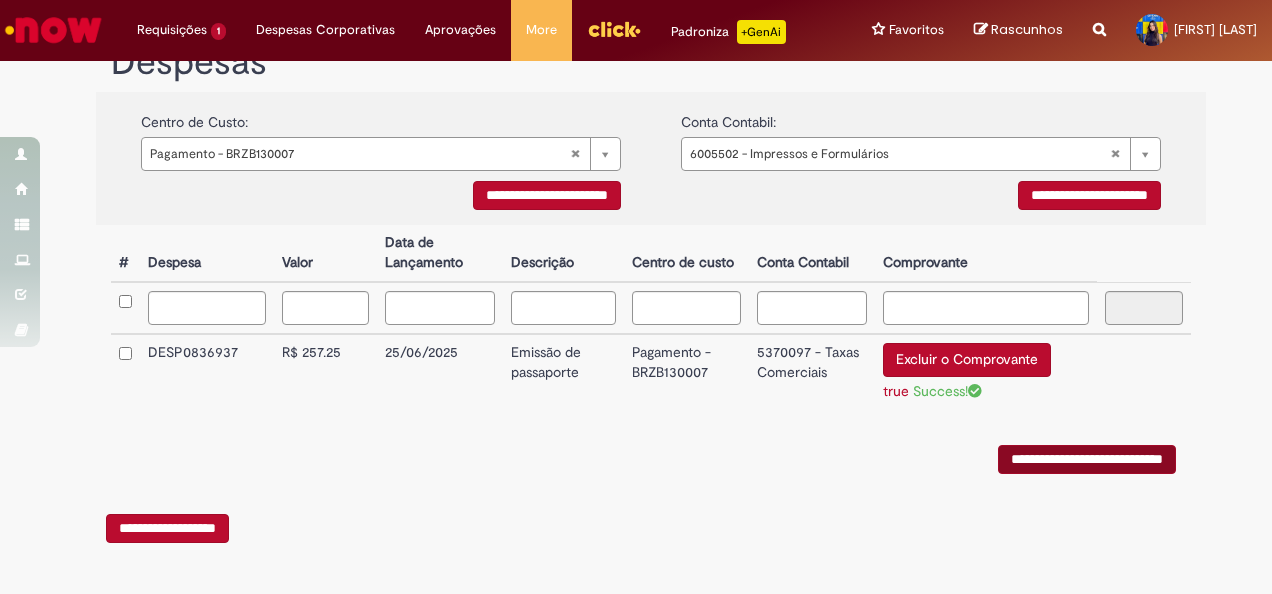 scroll, scrollTop: 0, scrollLeft: 0, axis: both 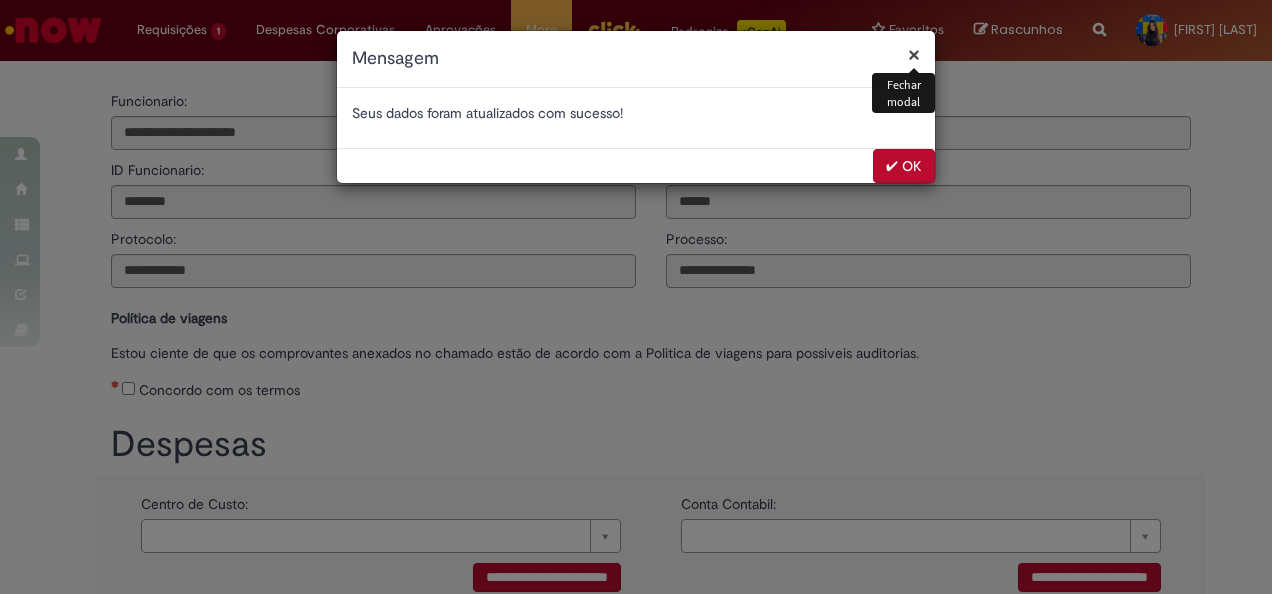 click on "✔ OK" at bounding box center [904, 166] 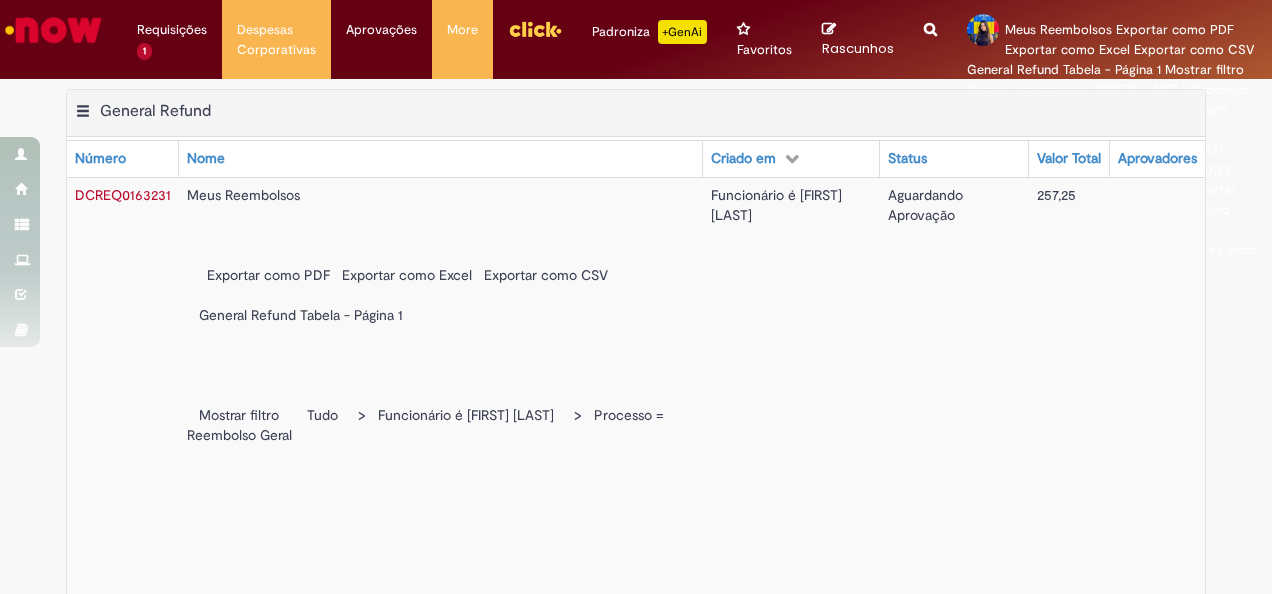scroll, scrollTop: 0, scrollLeft: 0, axis: both 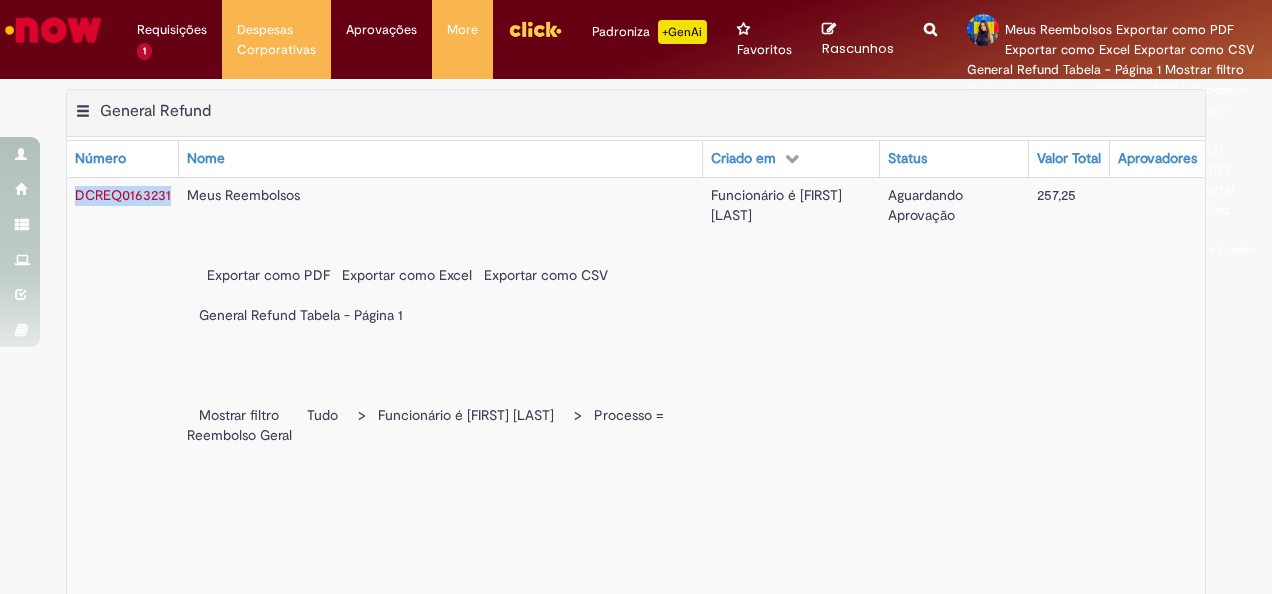 drag, startPoint x: 176, startPoint y: 168, endPoint x: 66, endPoint y: 163, distance: 110.11358 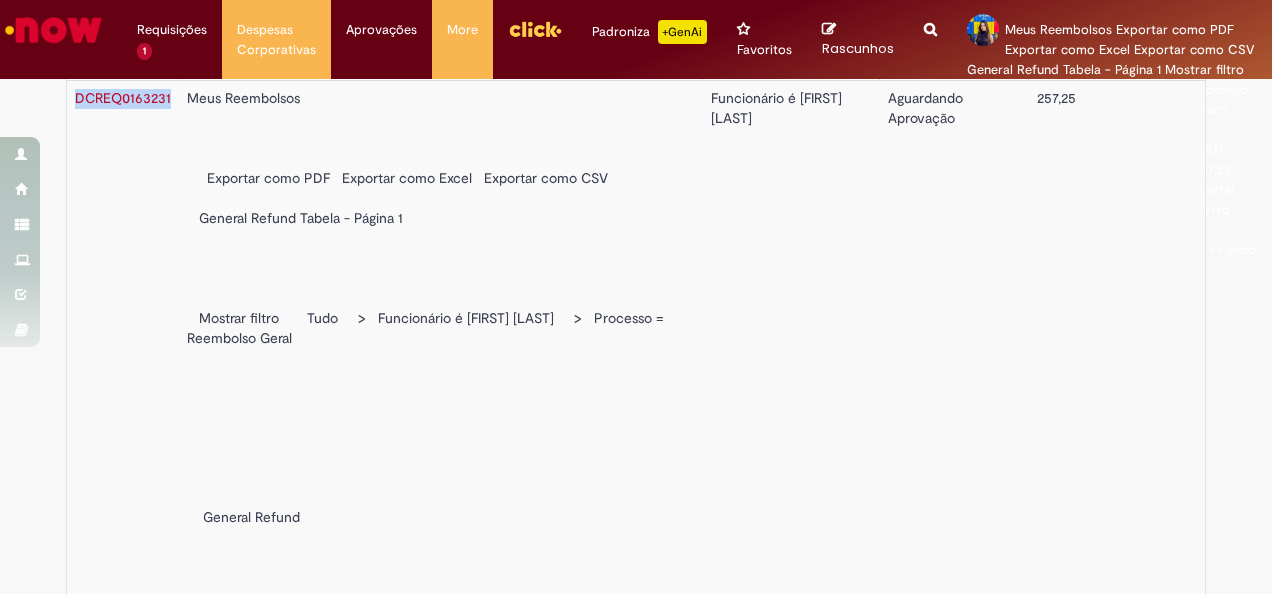 scroll, scrollTop: 0, scrollLeft: 0, axis: both 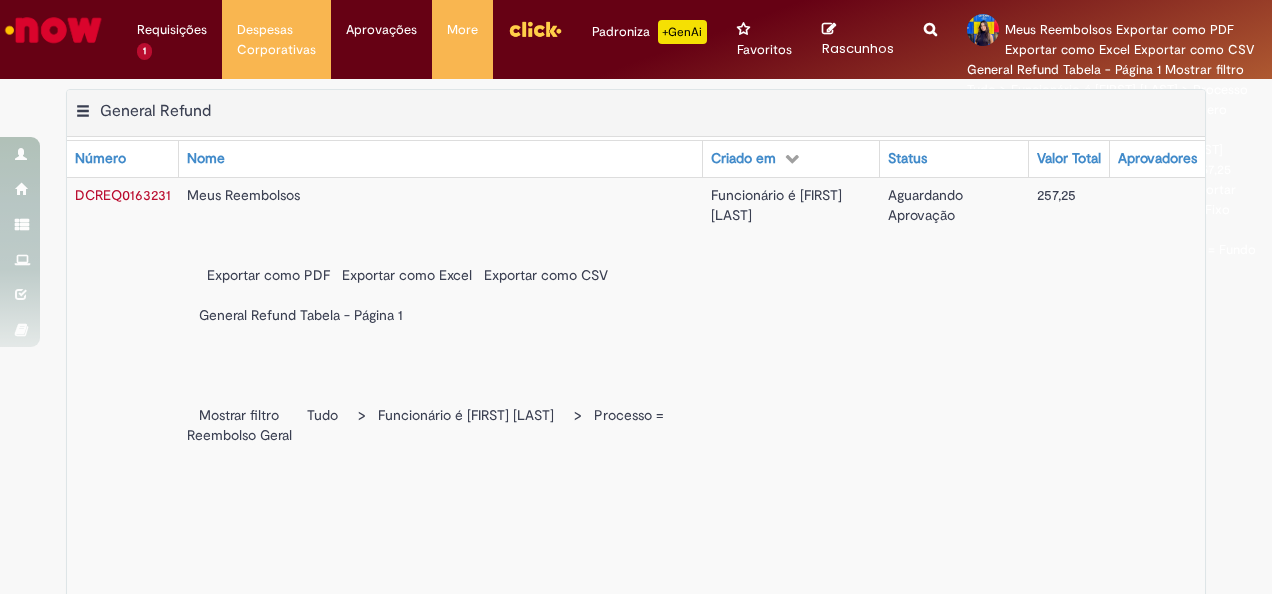 click on "Exportar como PDF   Exportar como Excel   Exportar como CSV
General Refund Tabela - Página 1
Mostrar filtro       Tudo     >   Funcionário é Raissa Daniele Filetti     >   Processo = Reembolso Geral
General Refund
Número
Nome
Criado em
Status
Valor Total
Aprovadores
DCREQ0163231 Raissa Daniele Filetti 04/08/2025 15:47:01 Aguardando Aprovação 257,25
Linhas 1 − 1 de 1" at bounding box center [636, 978] 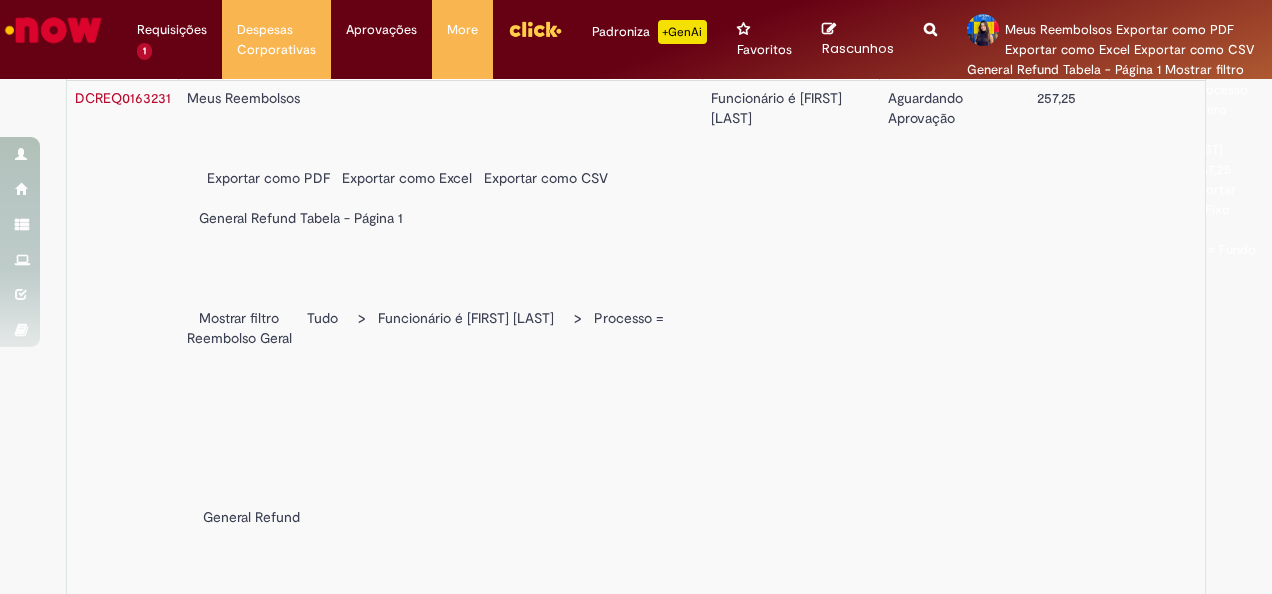 scroll, scrollTop: 0, scrollLeft: 0, axis: both 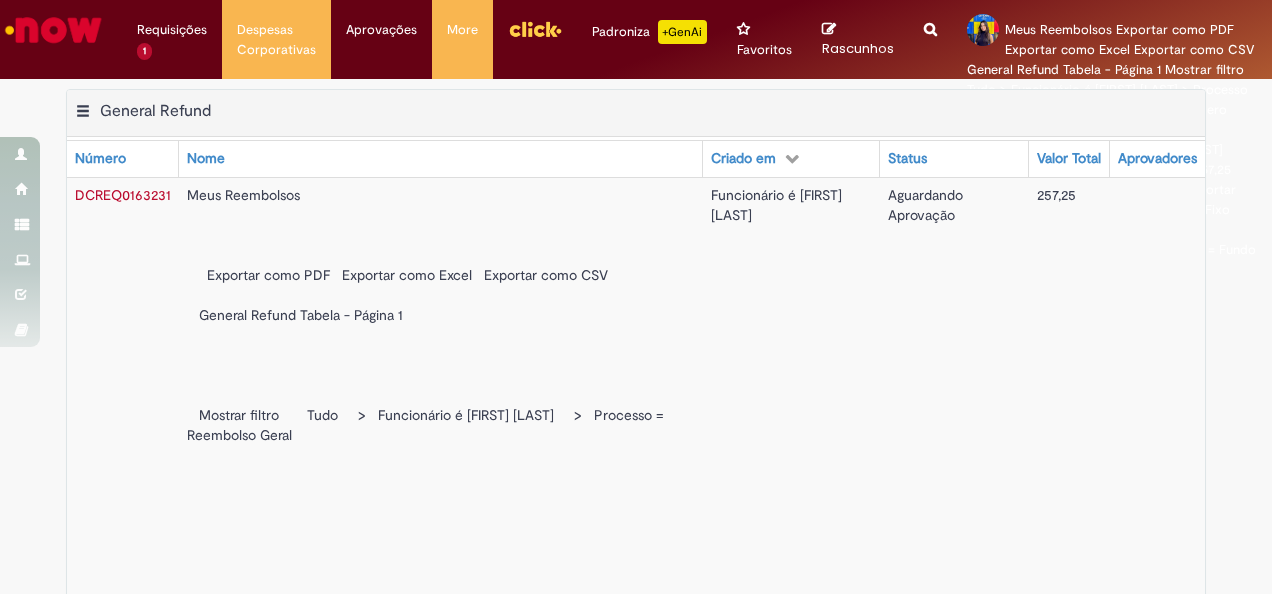 click on "DCREQ0163231" at bounding box center [123, 985] 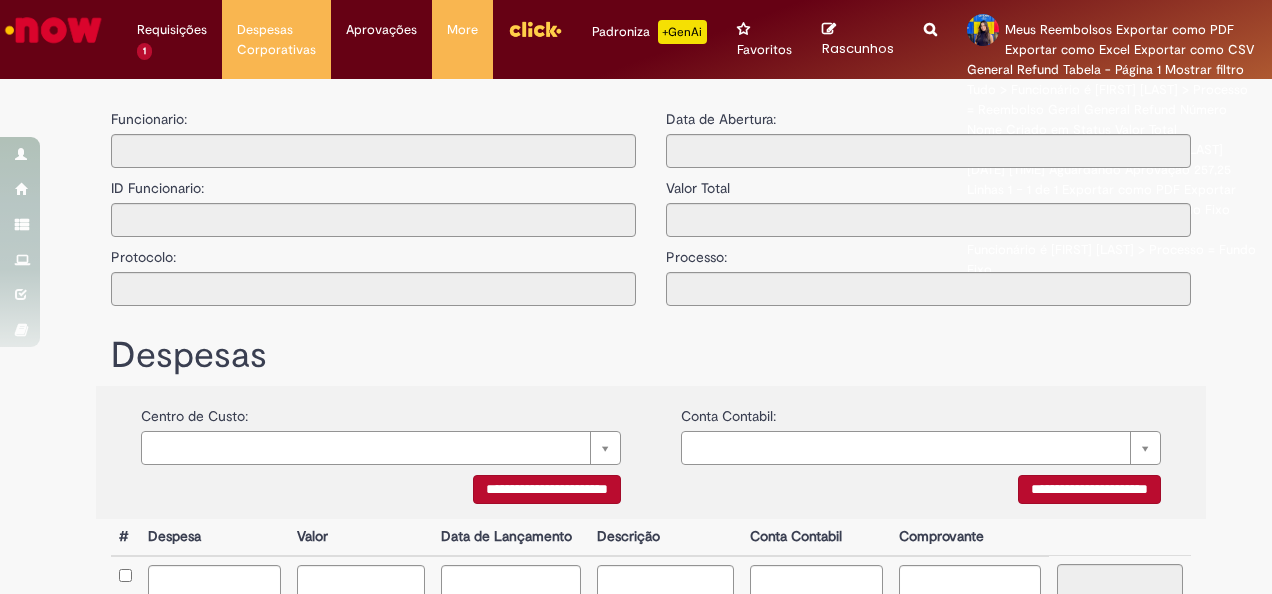 type on "**********" 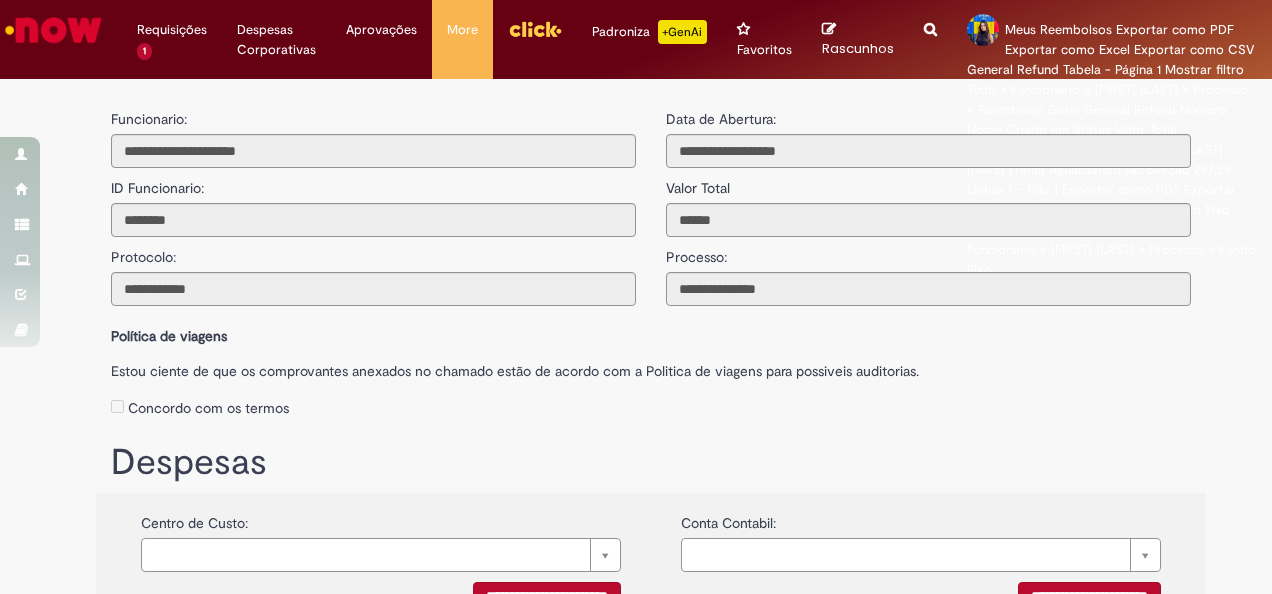 click on "ID Funcionario:" at bounding box center (157, 183) 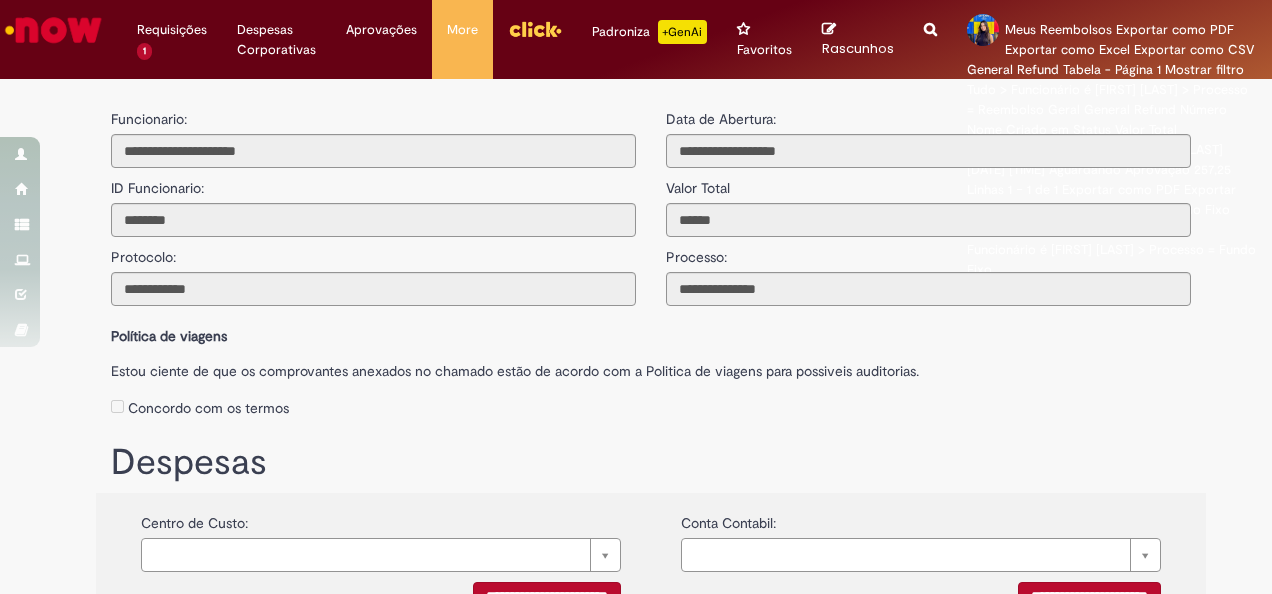 scroll, scrollTop: 302, scrollLeft: 0, axis: vertical 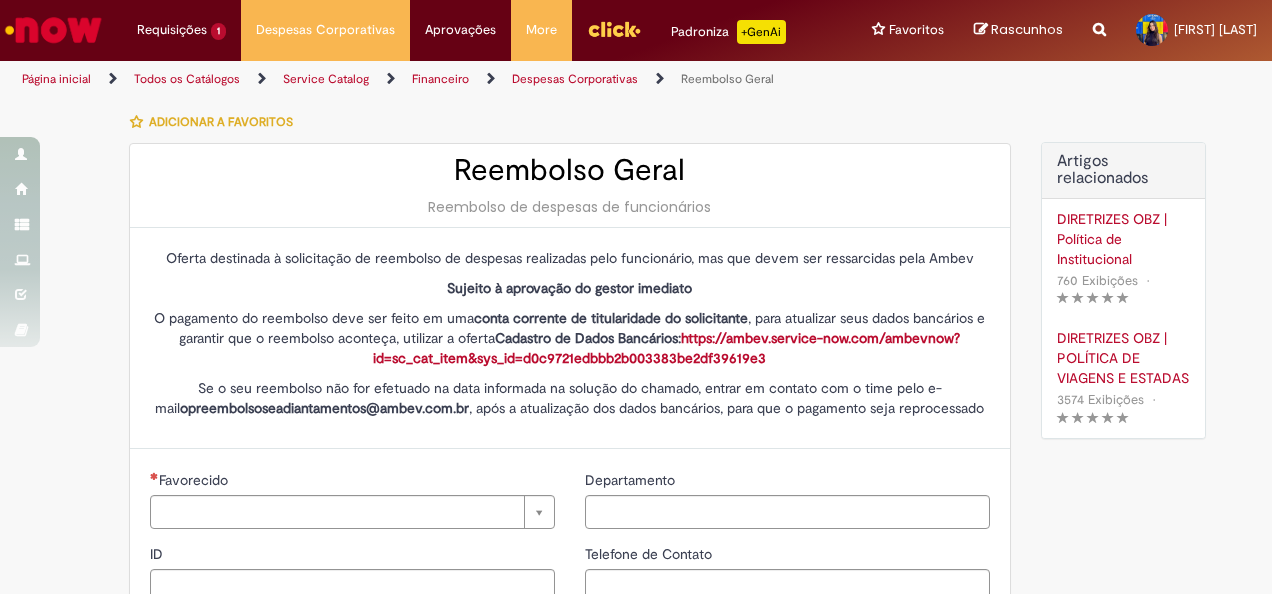 type on "********" 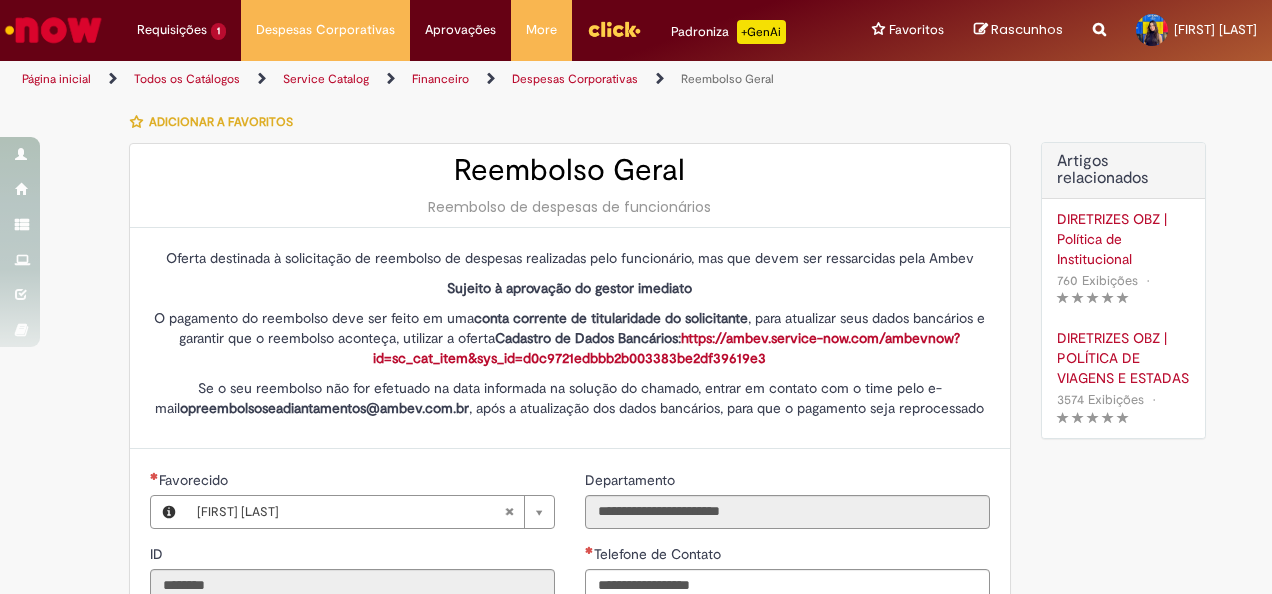 type on "**********" 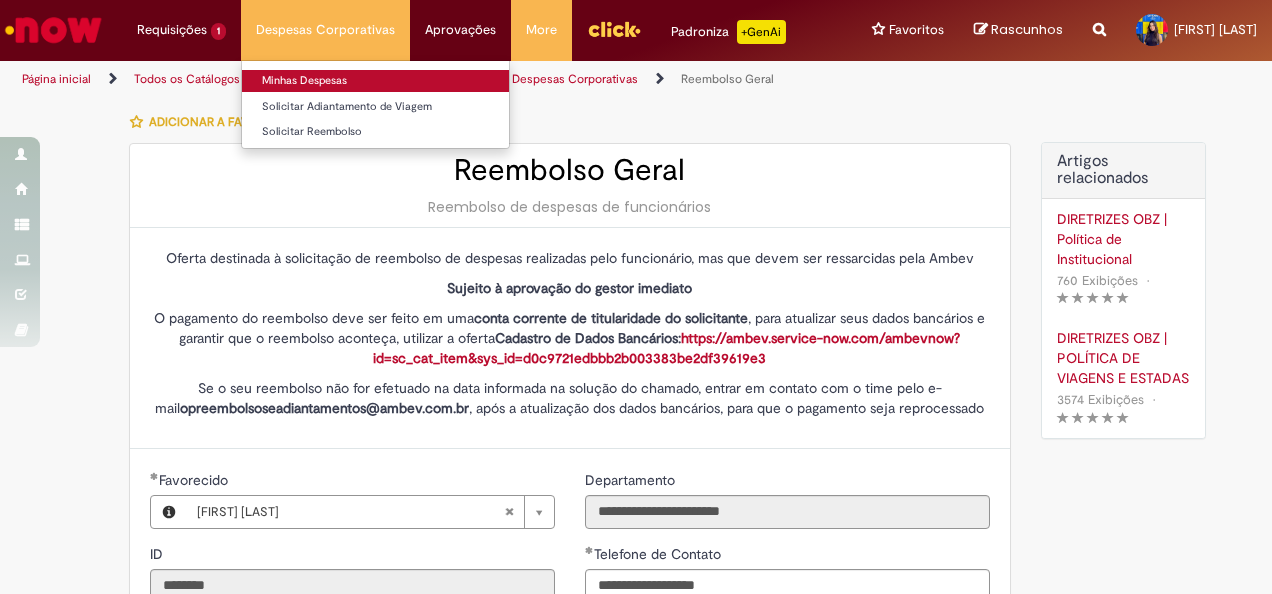click on "Minhas Despesas" at bounding box center [375, 81] 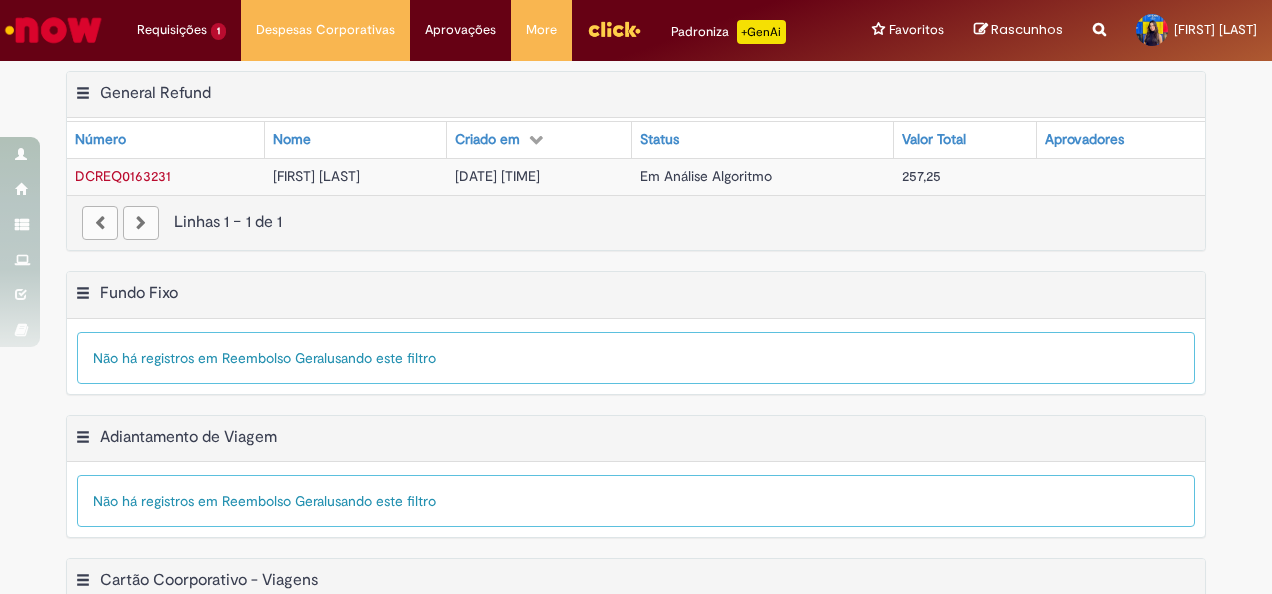 click on "DCREQ0163231" at bounding box center [123, 176] 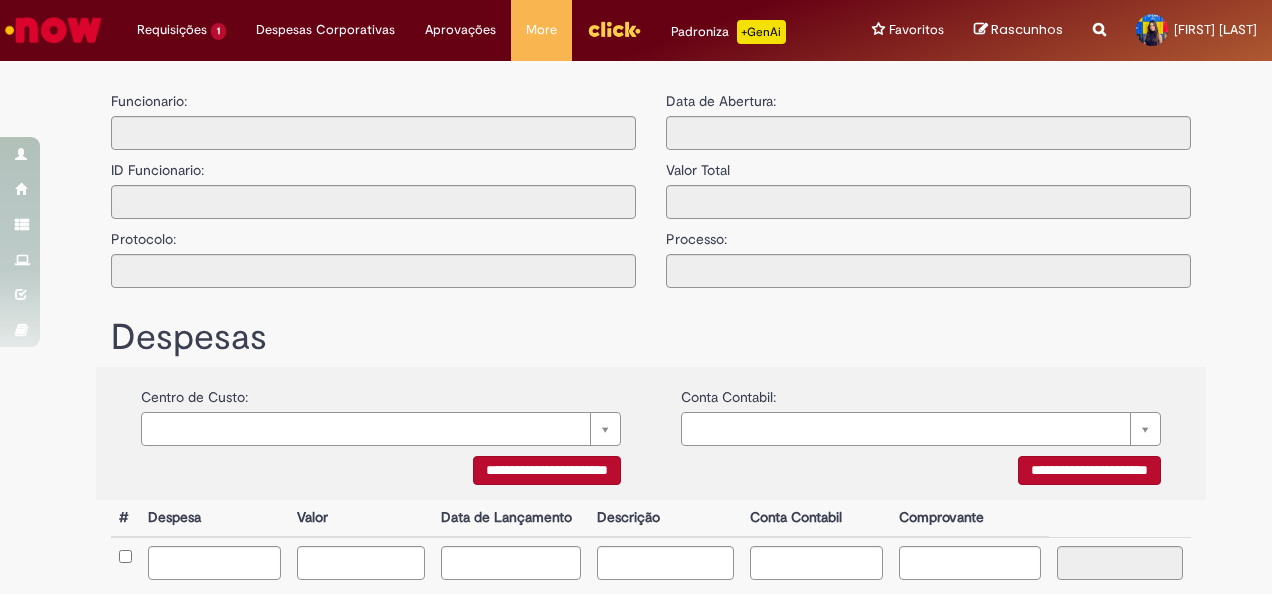 type on "**********" 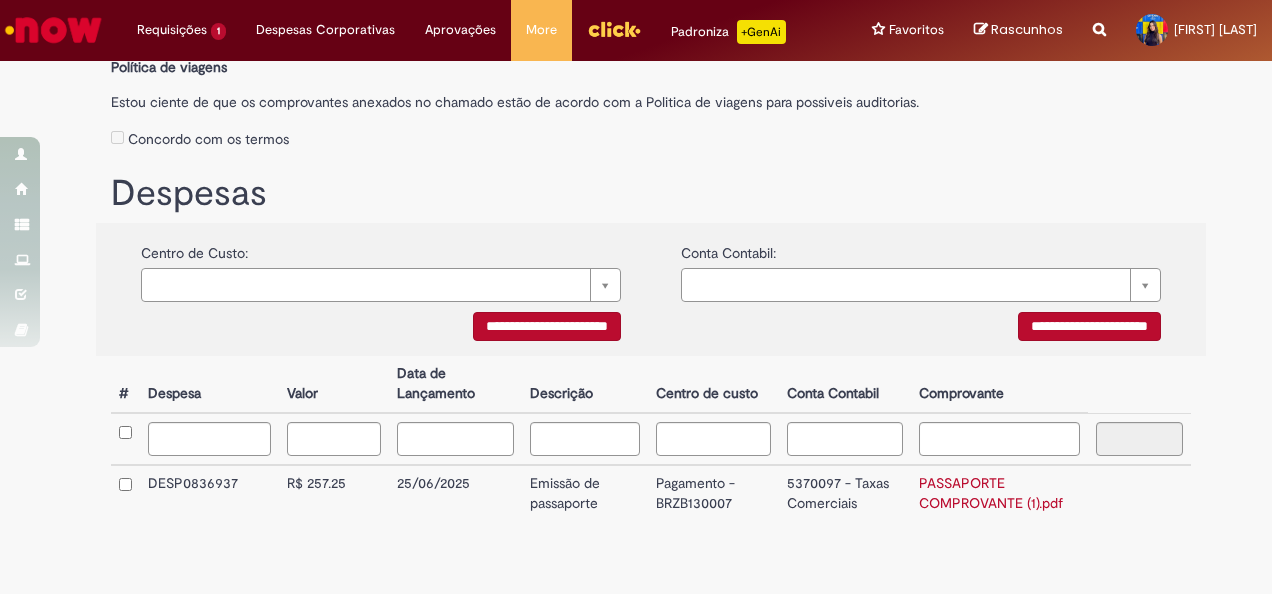 scroll, scrollTop: 302, scrollLeft: 0, axis: vertical 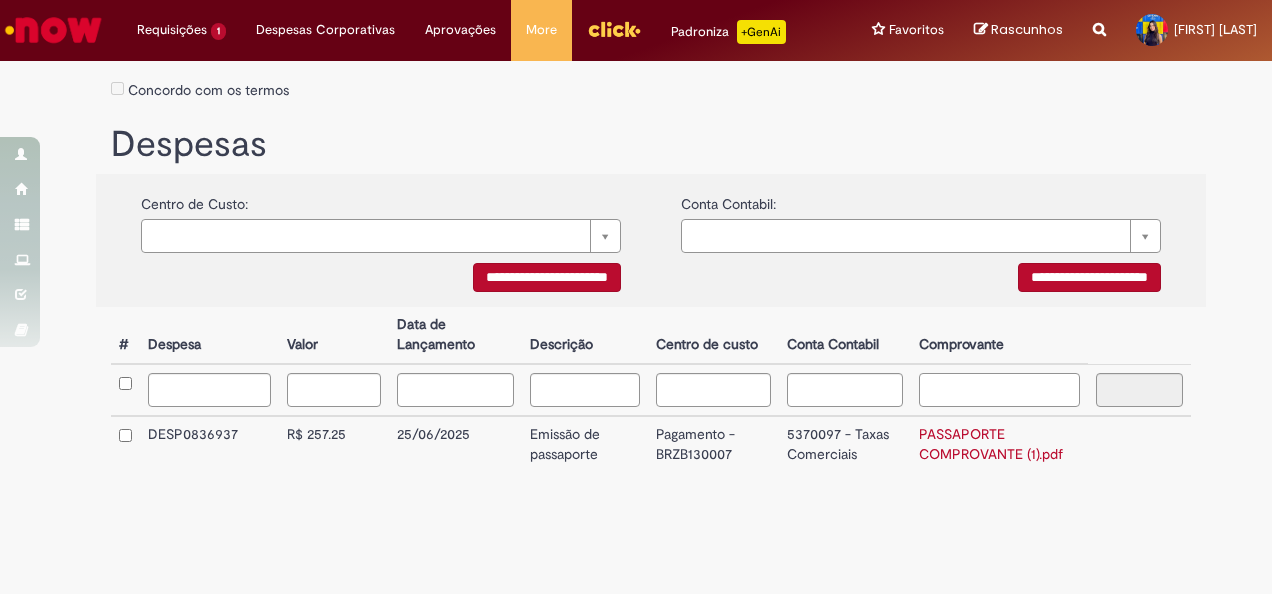 click at bounding box center [999, 390] 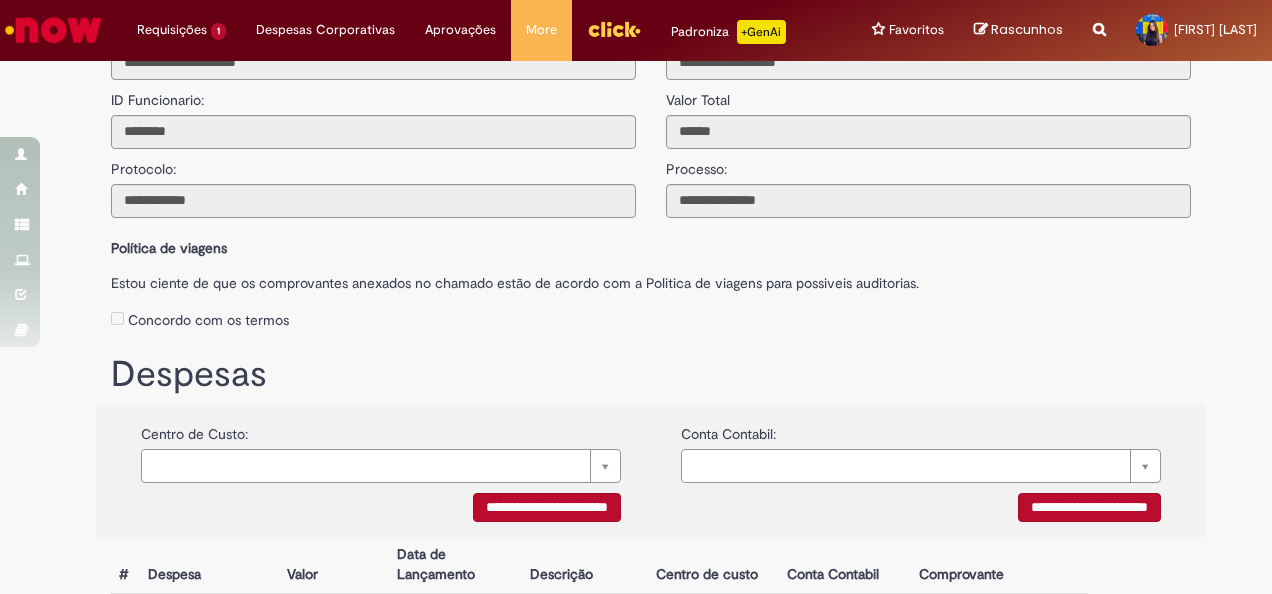 scroll, scrollTop: 302, scrollLeft: 0, axis: vertical 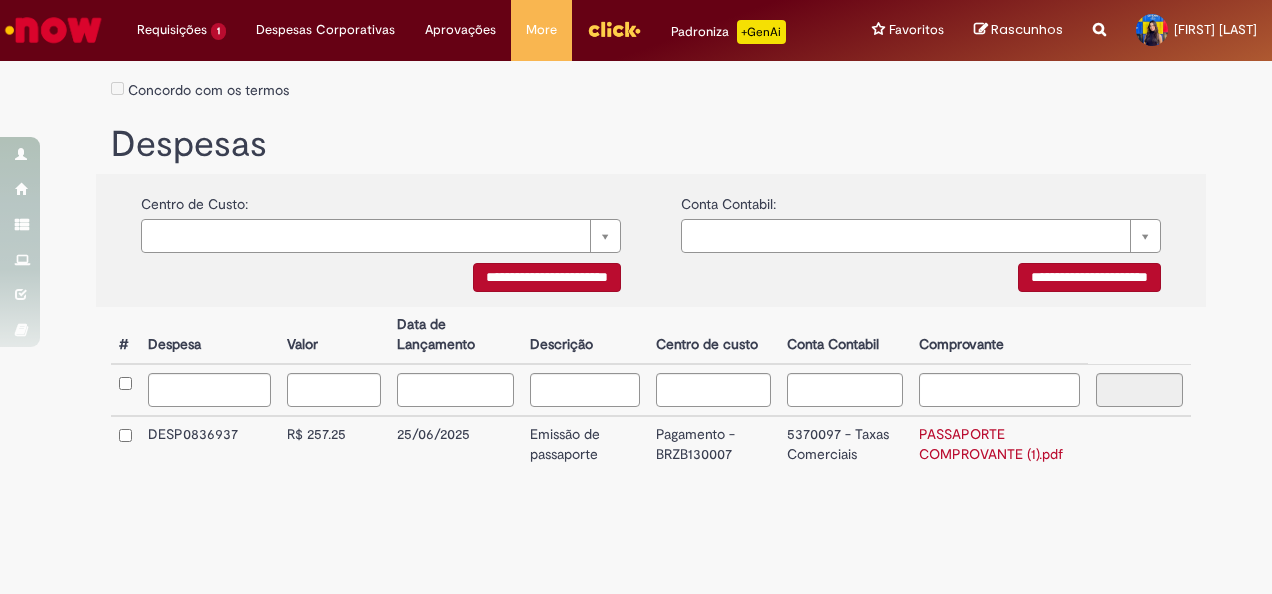 click at bounding box center [125, 444] 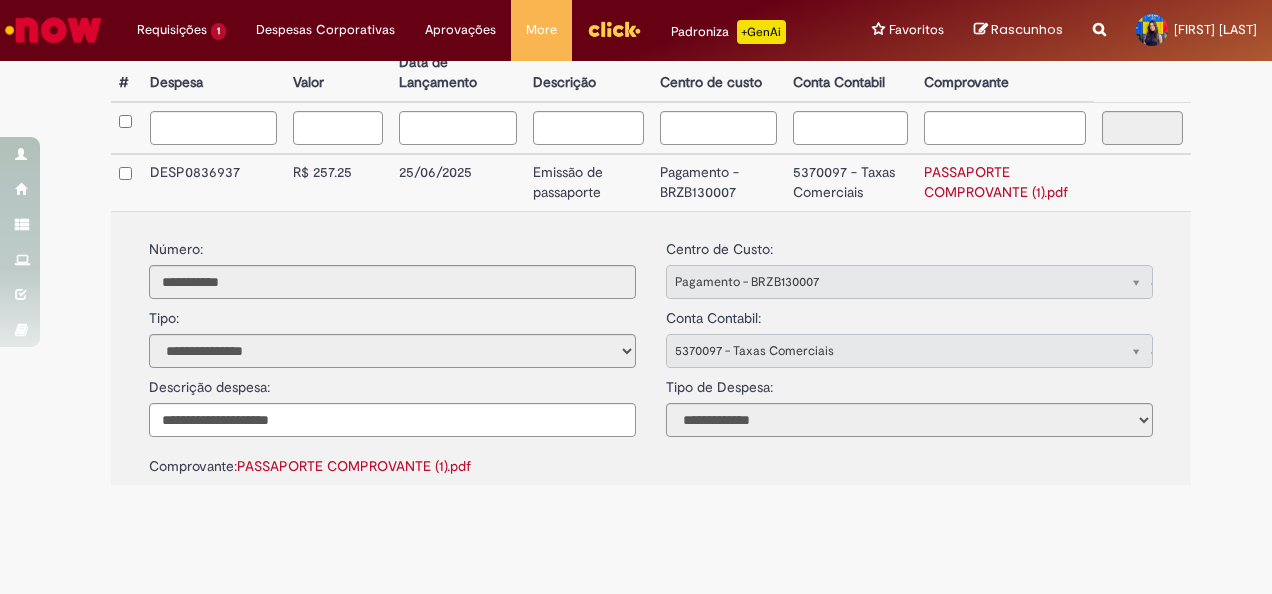 scroll, scrollTop: 576, scrollLeft: 0, axis: vertical 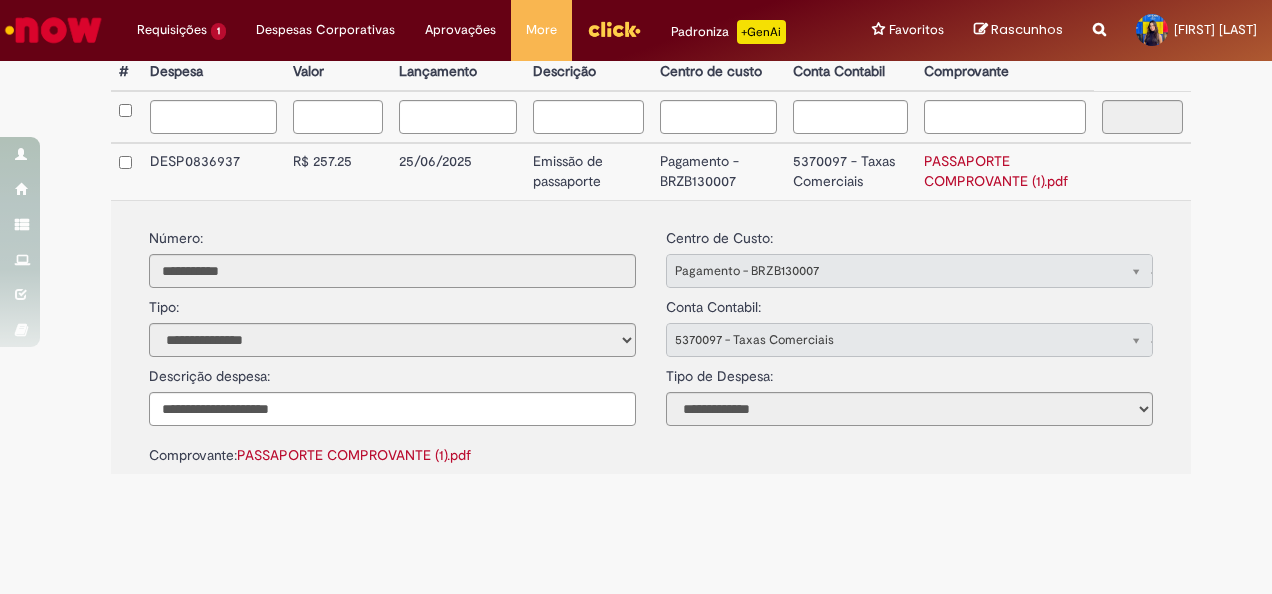 click on "**********" at bounding box center (651, 284) 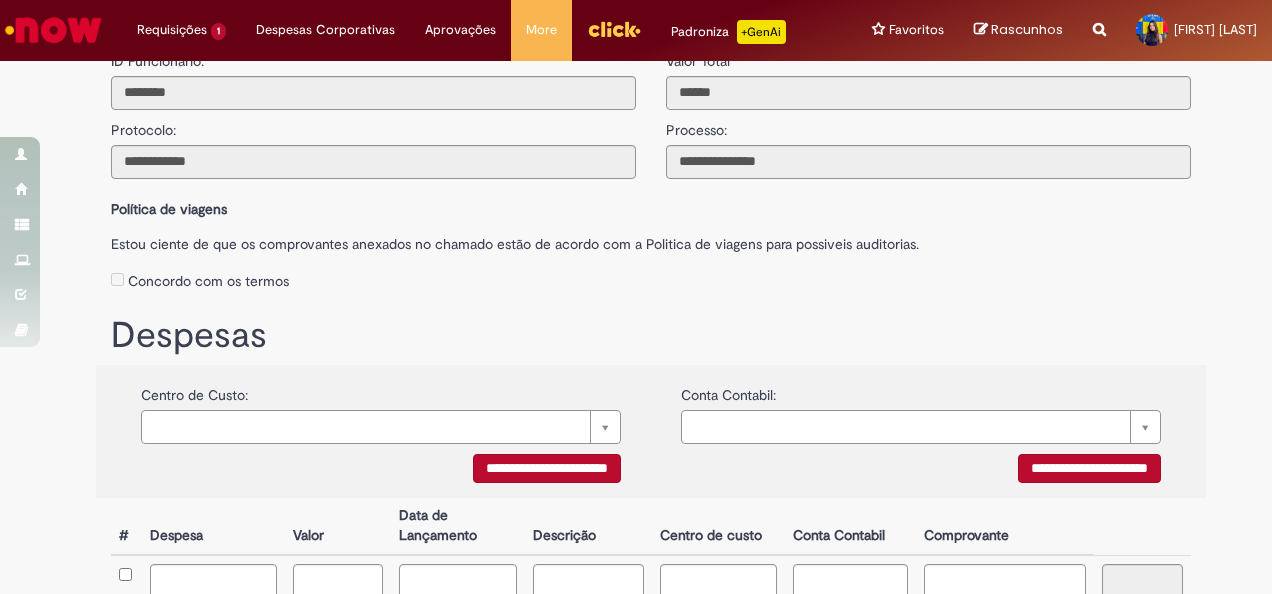 scroll, scrollTop: 0, scrollLeft: 0, axis: both 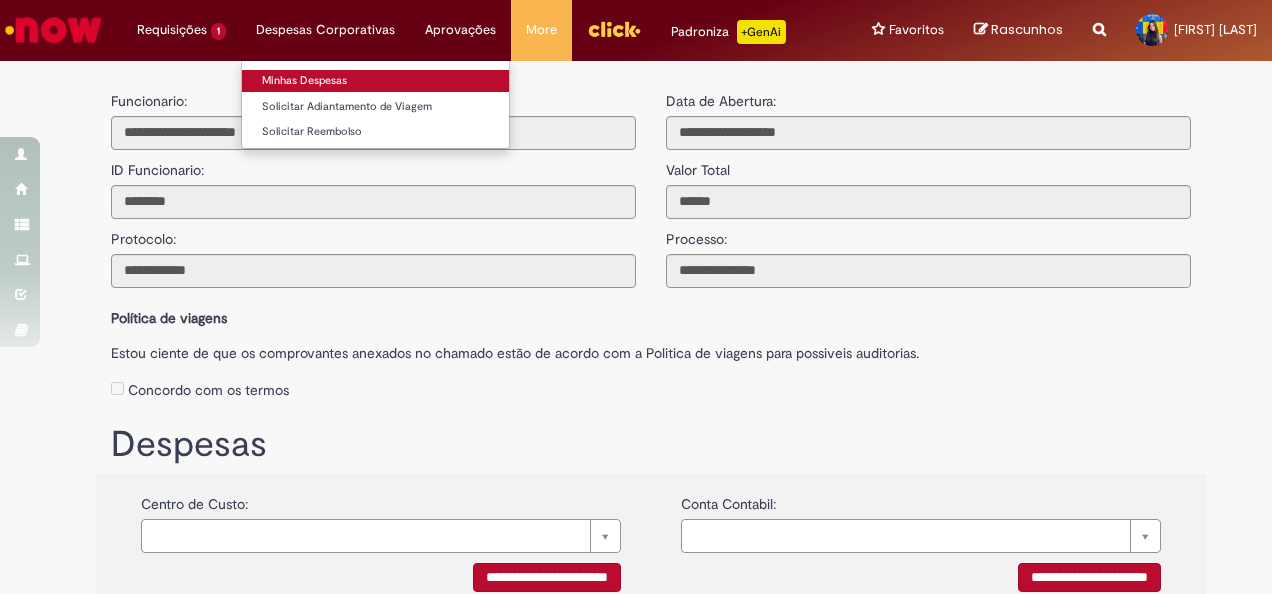 click on "Minhas Despesas" at bounding box center (375, 81) 